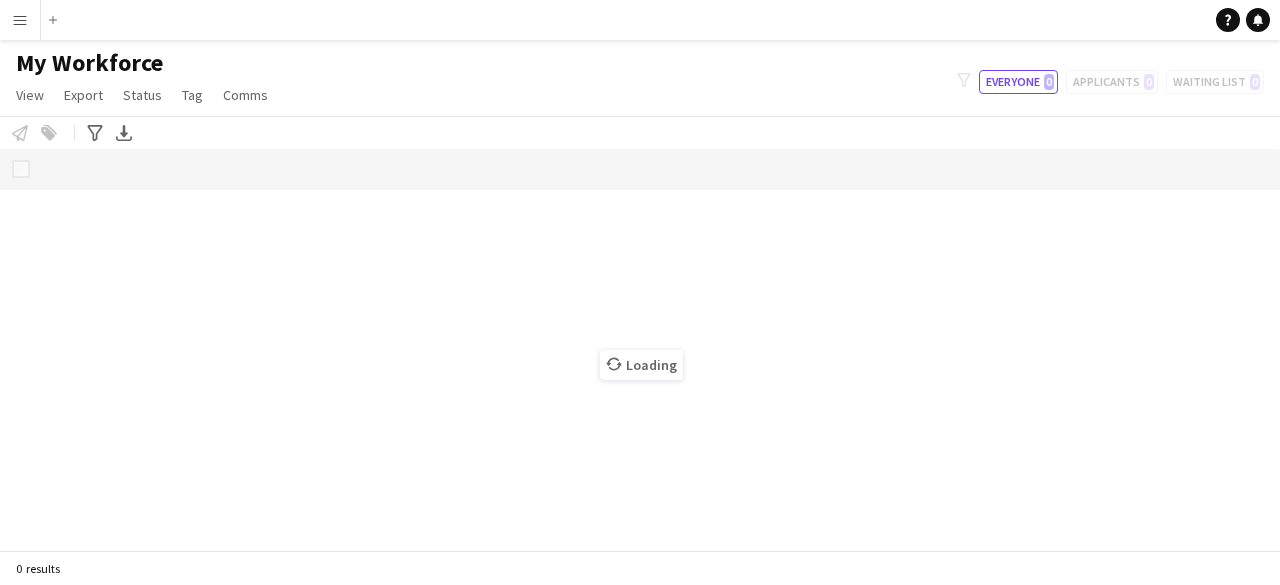 scroll, scrollTop: 0, scrollLeft: 0, axis: both 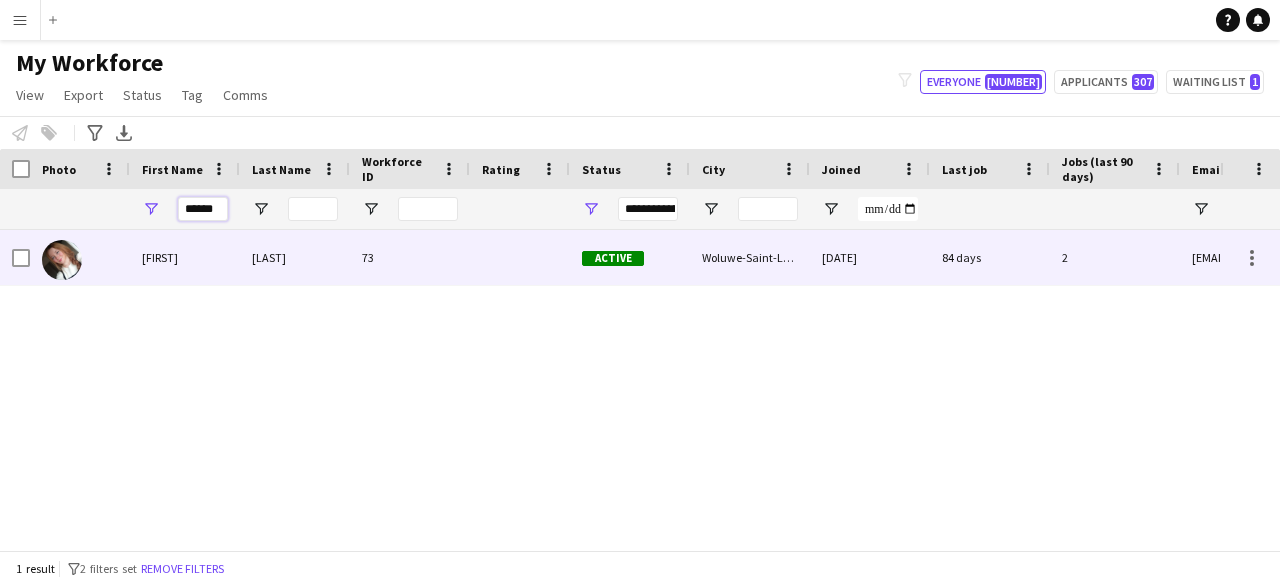 drag, startPoint x: 223, startPoint y: 211, endPoint x: 109, endPoint y: 230, distance: 115.57249 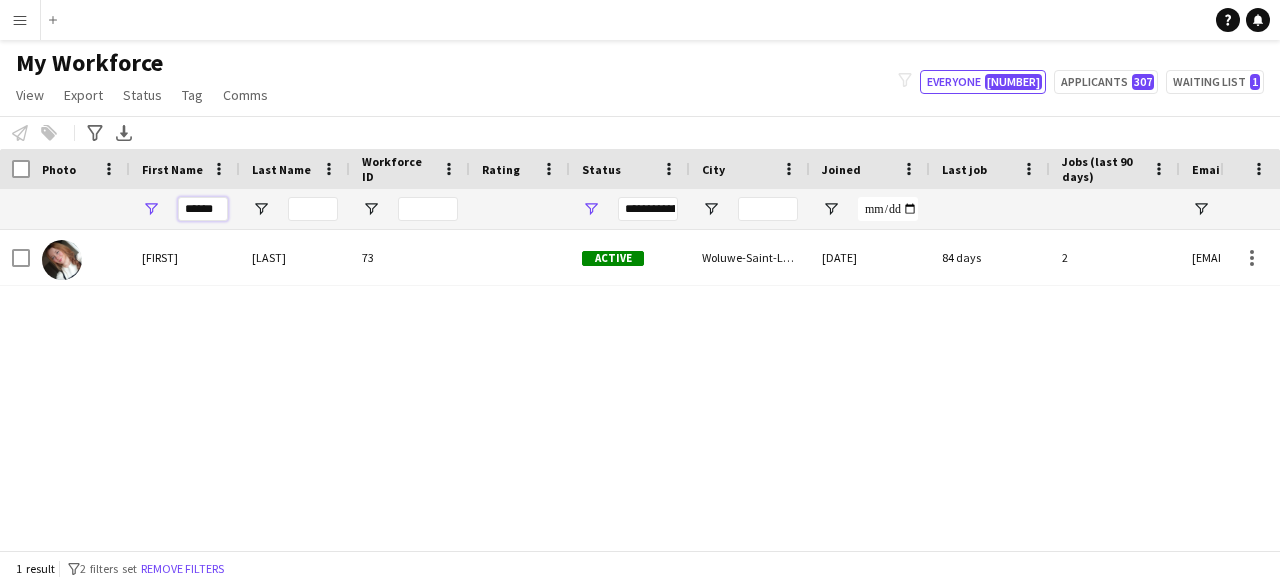 paste 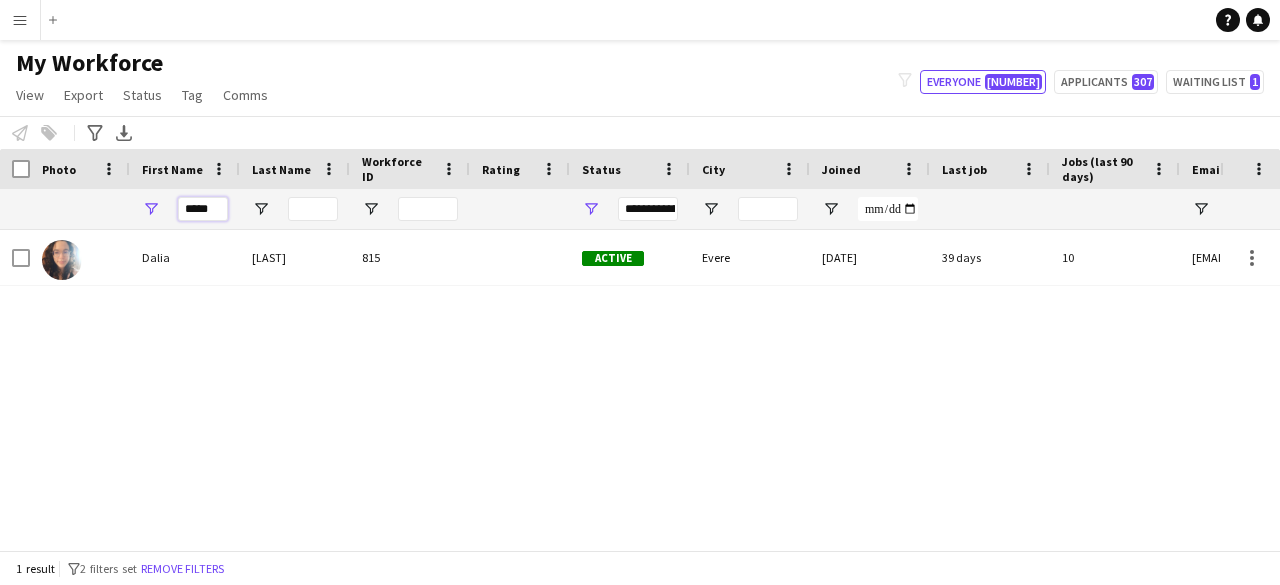 type on "*****" 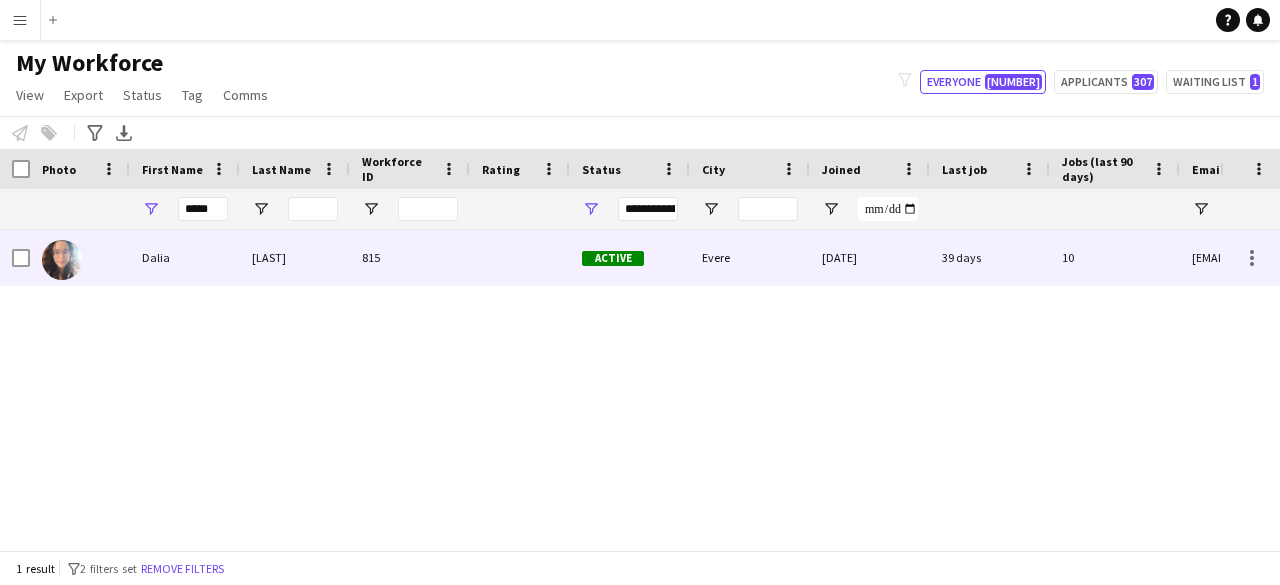 click on "[LAST]" at bounding box center (295, 257) 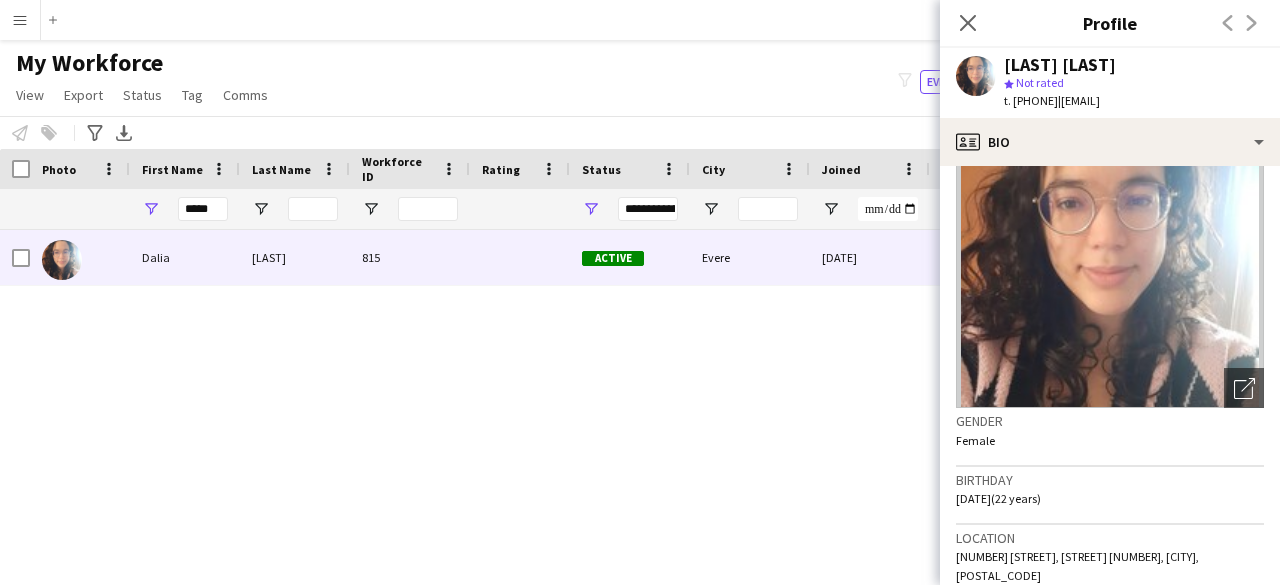 scroll, scrollTop: 0, scrollLeft: 0, axis: both 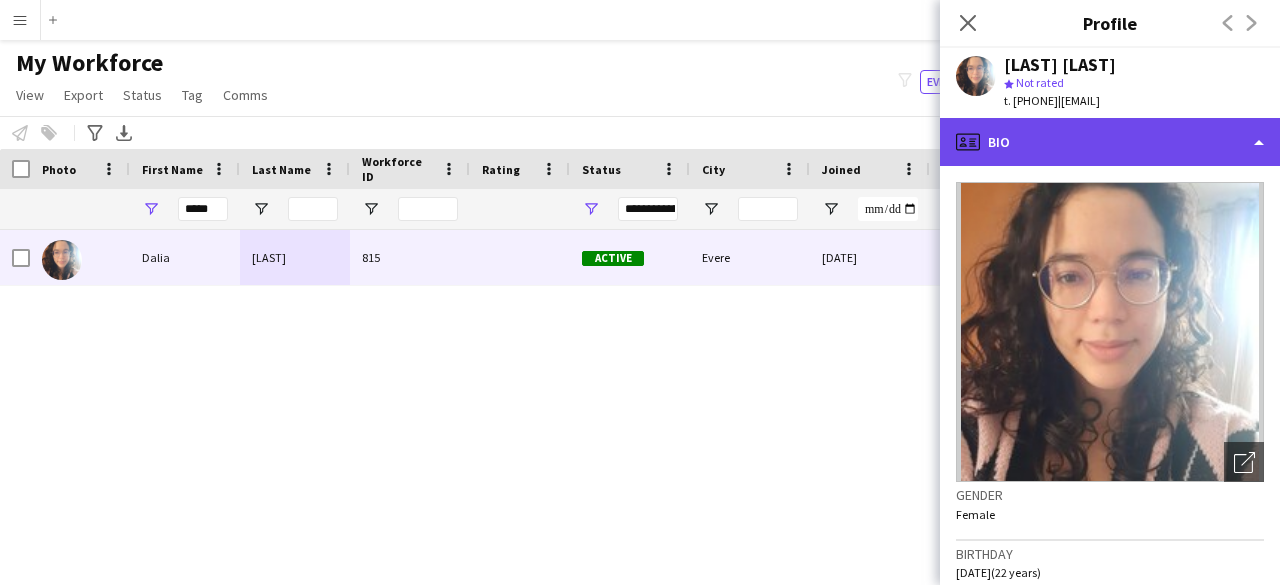 click on "profile
Bio" 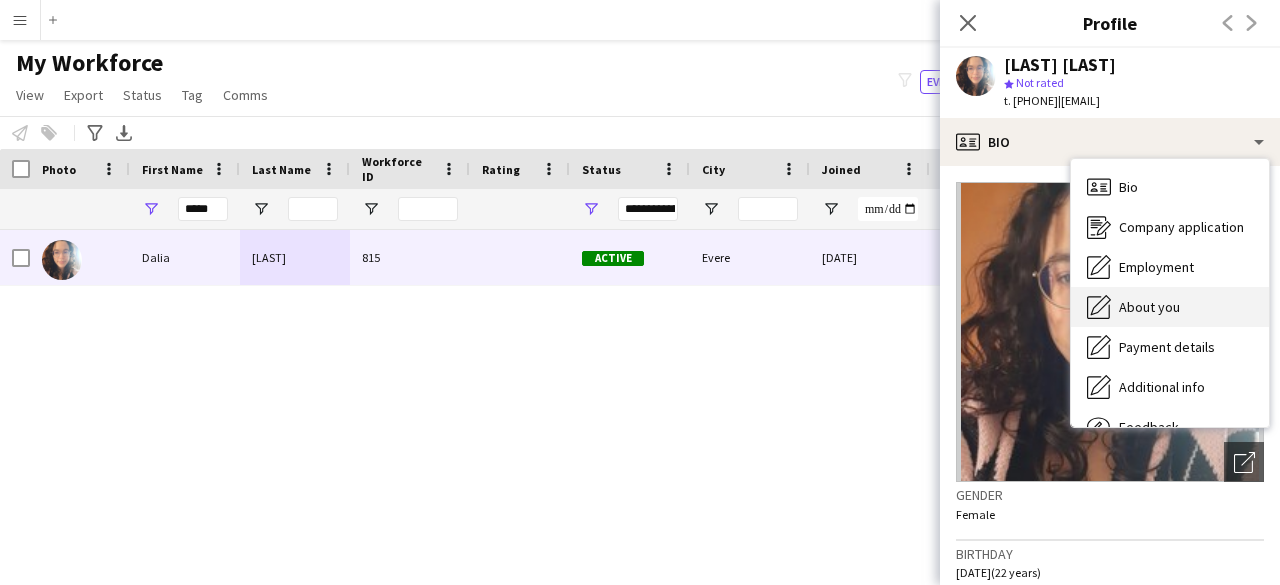 click on "About you
About you" at bounding box center [1170, 307] 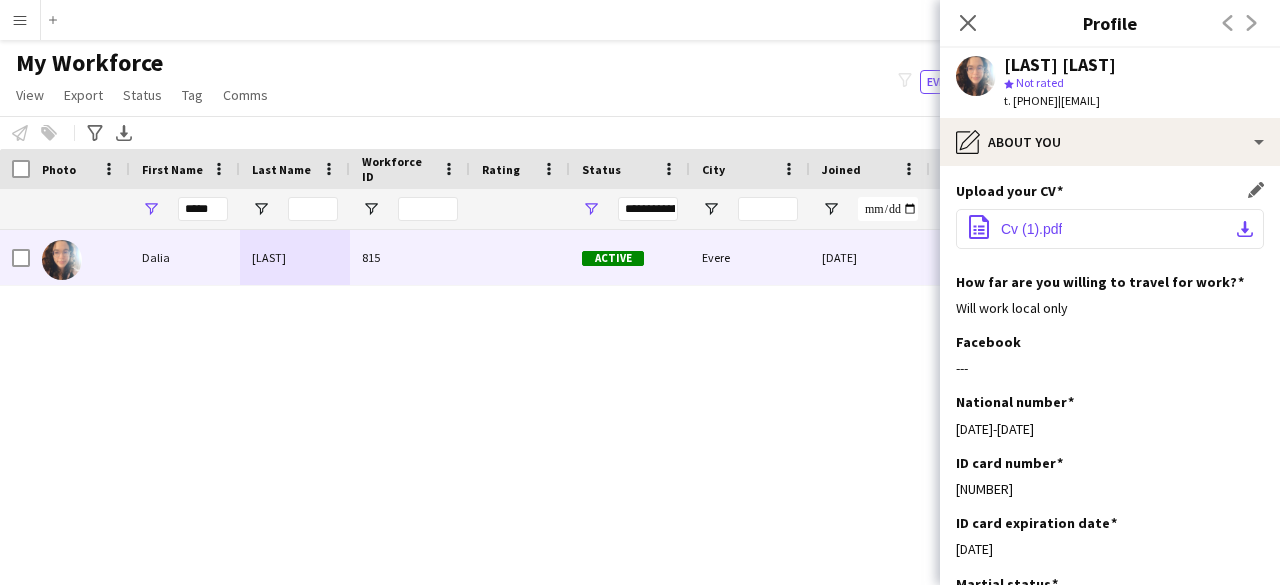 click on "office-file-sheet
Cv (1).pdf
download-bottom" 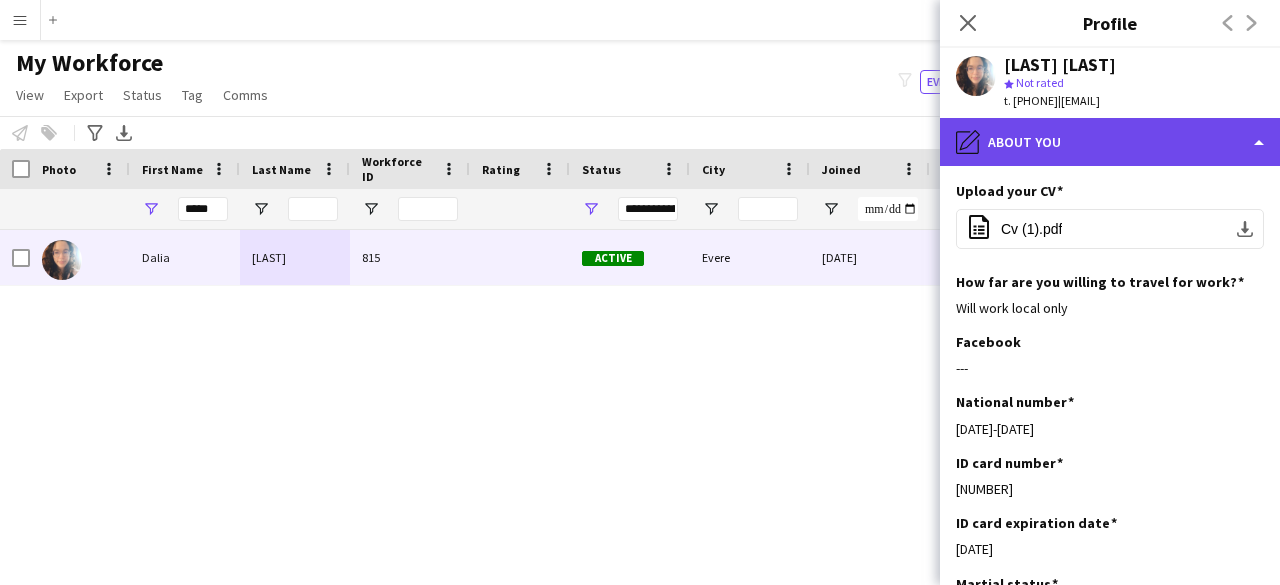 click on "pencil4
About you" 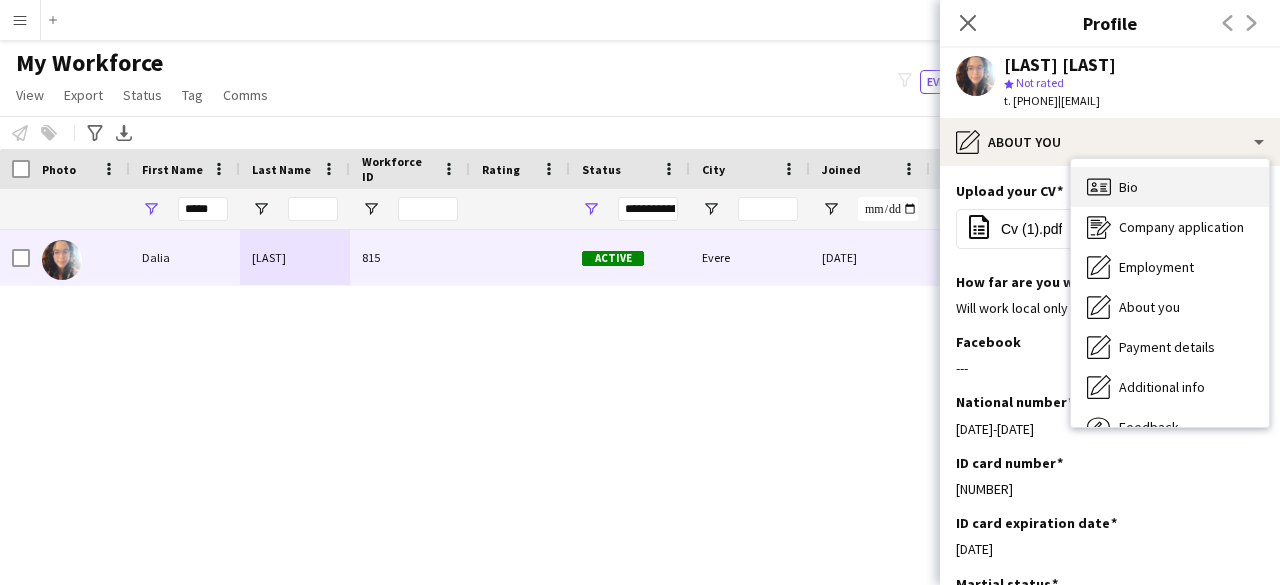 click on "Bio
Bio" at bounding box center [1170, 187] 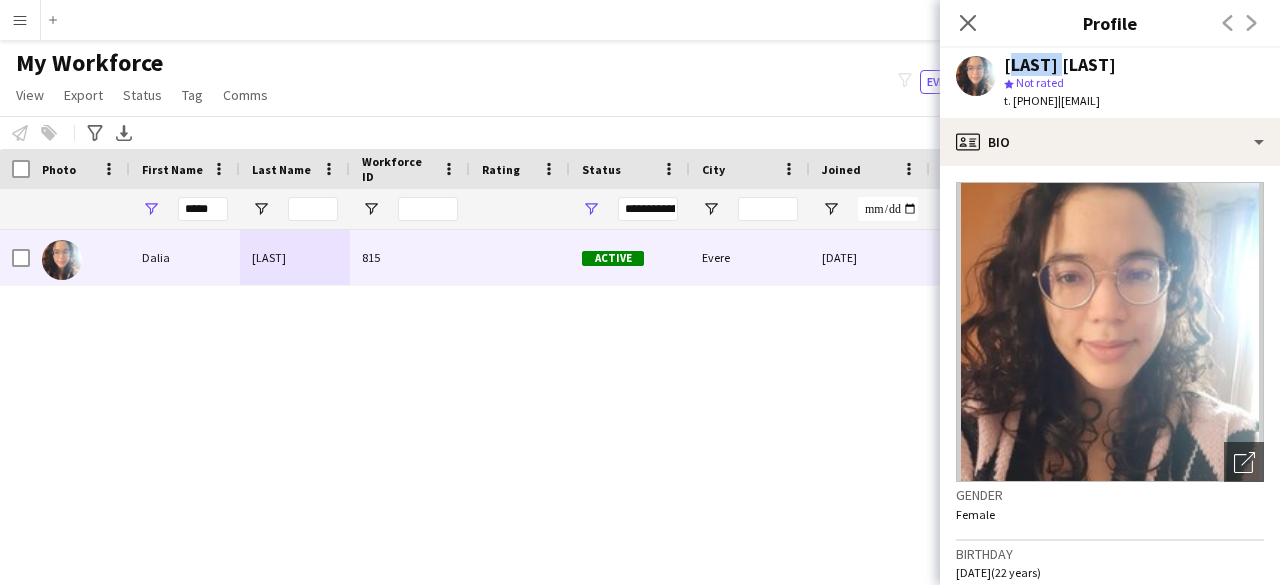 drag, startPoint x: 1006, startPoint y: 65, endPoint x: 1048, endPoint y: 65, distance: 42 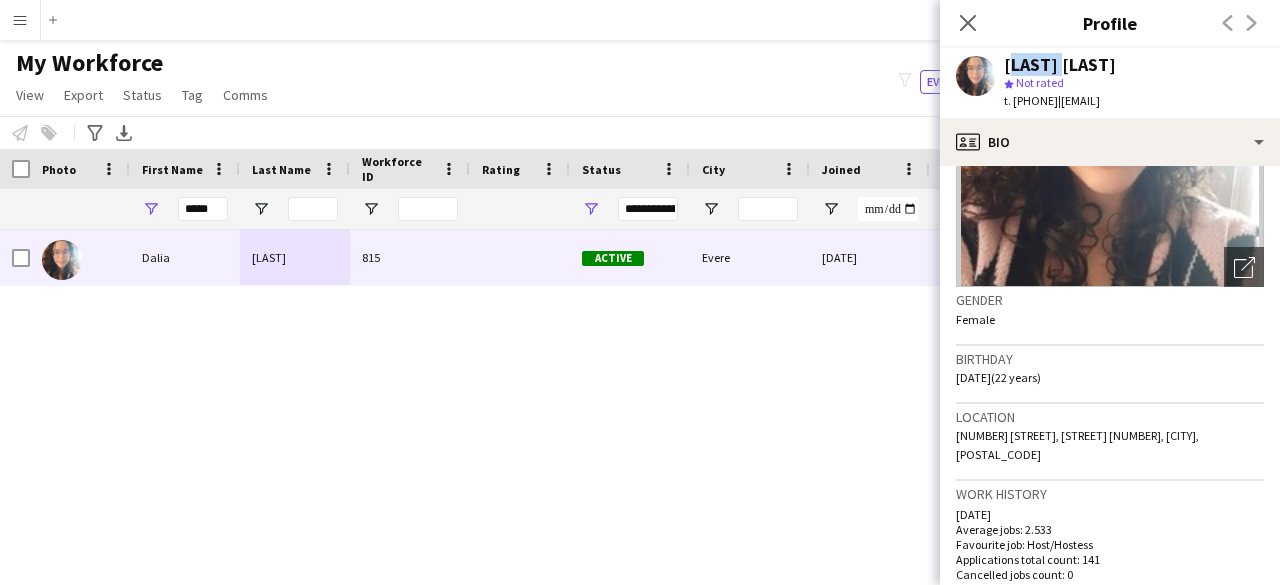 scroll, scrollTop: 200, scrollLeft: 0, axis: vertical 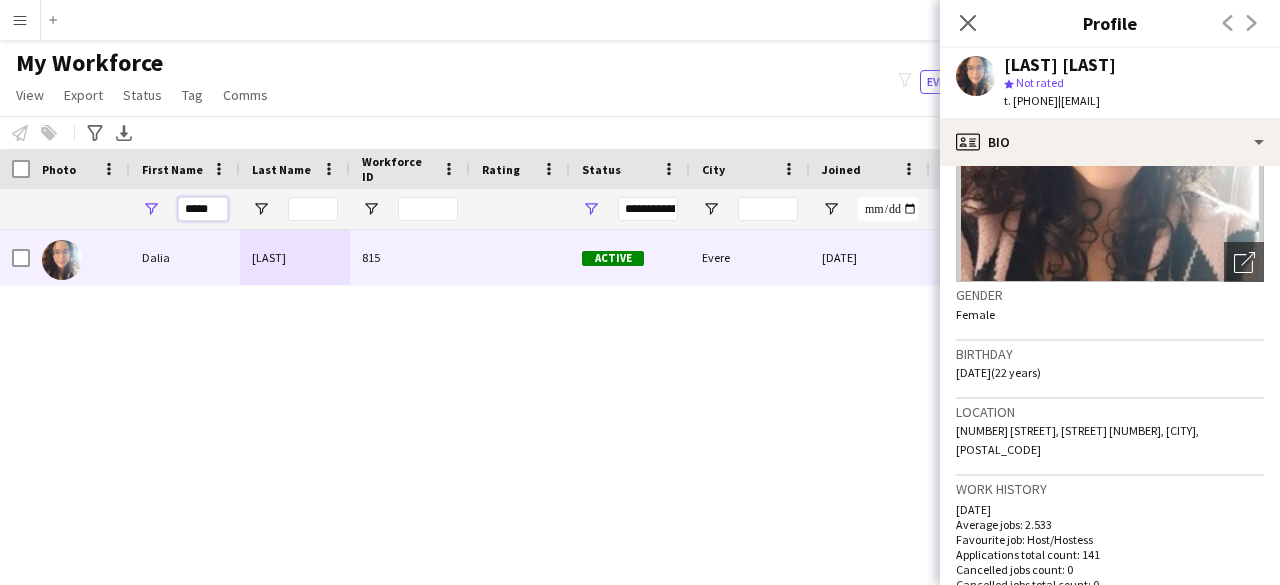 drag, startPoint x: 216, startPoint y: 211, endPoint x: 78, endPoint y: 226, distance: 138.81282 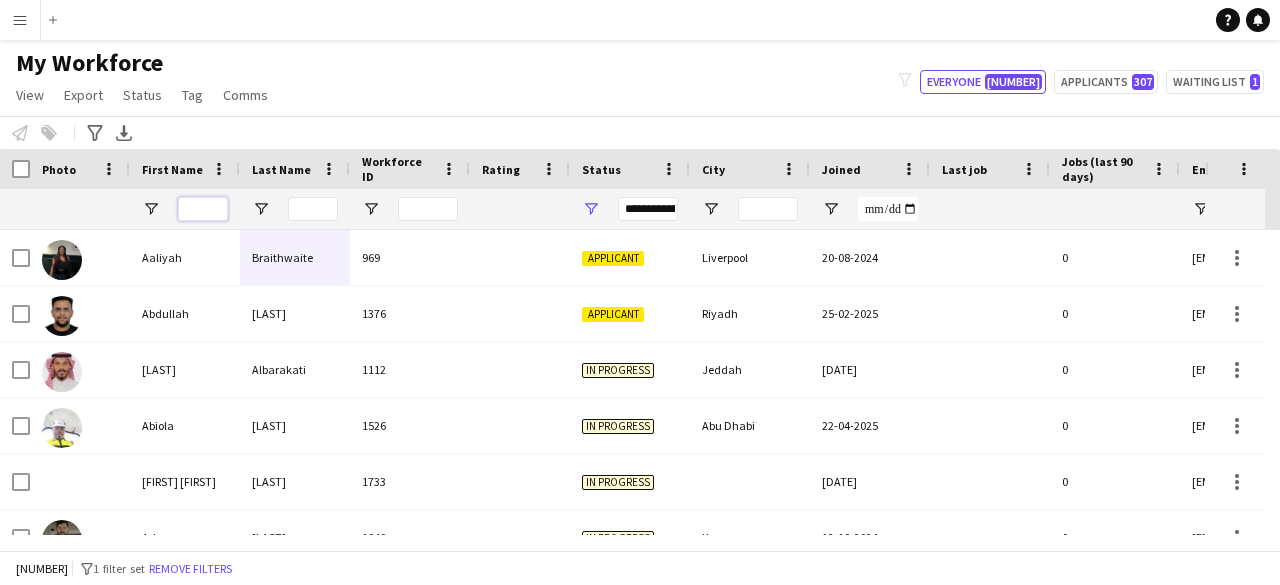 type 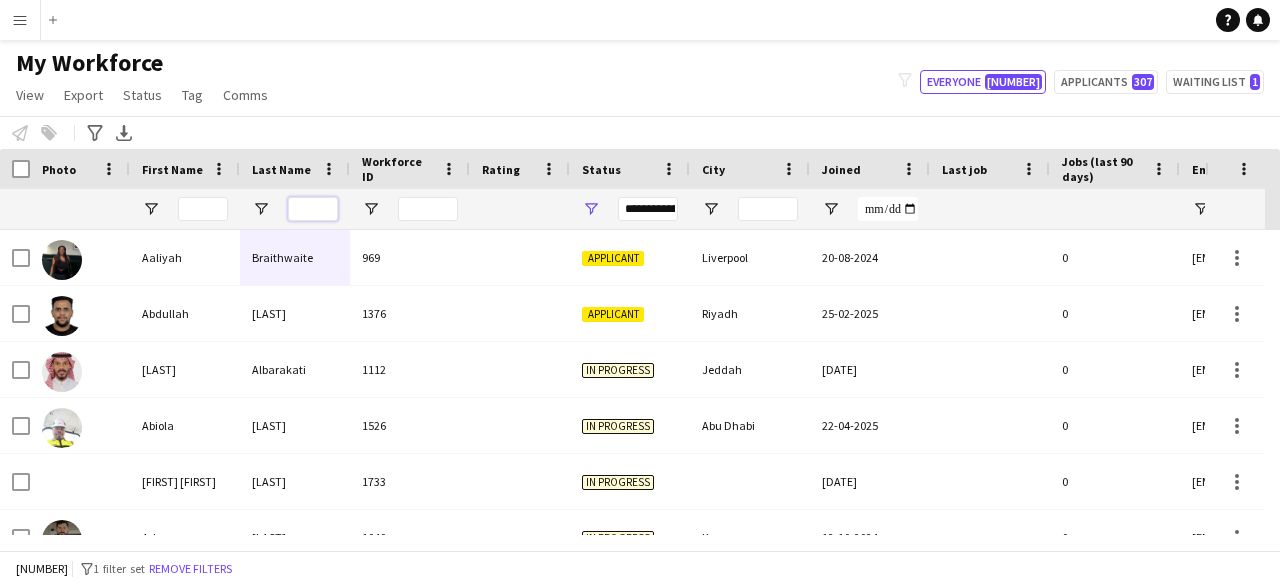 click at bounding box center [313, 209] 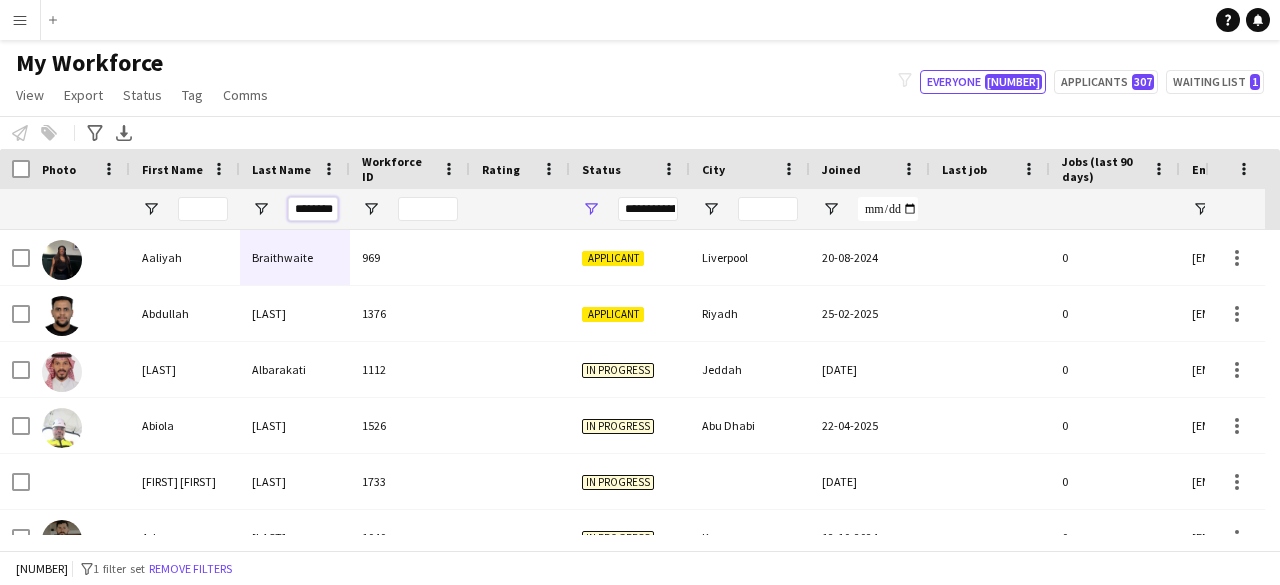 scroll, scrollTop: 0, scrollLeft: 8, axis: horizontal 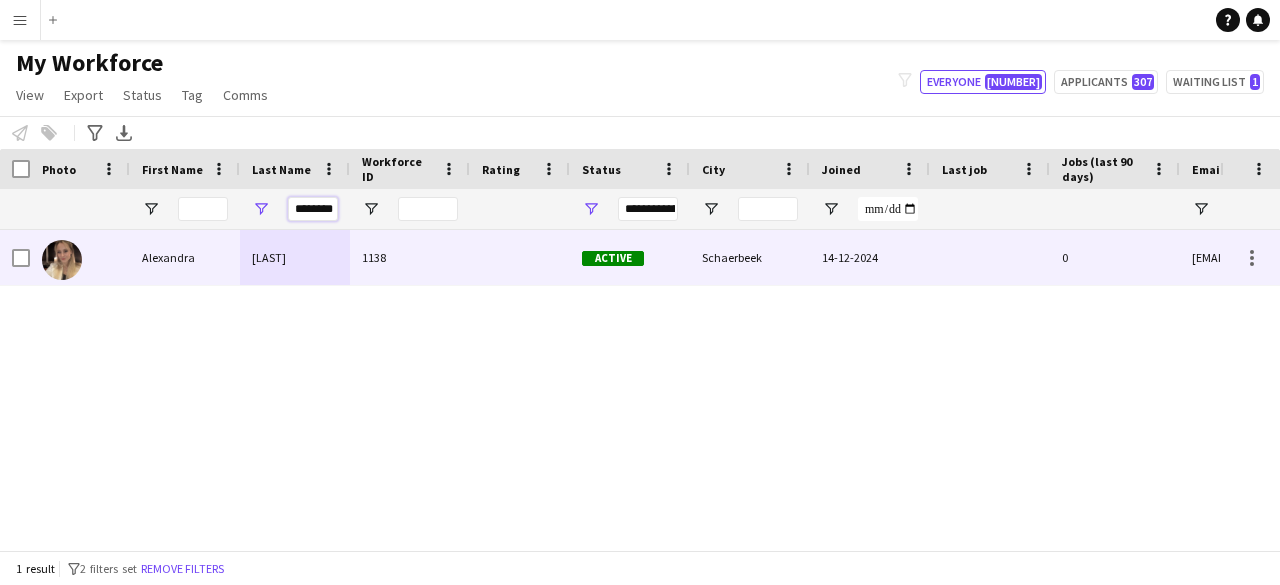 type on "********" 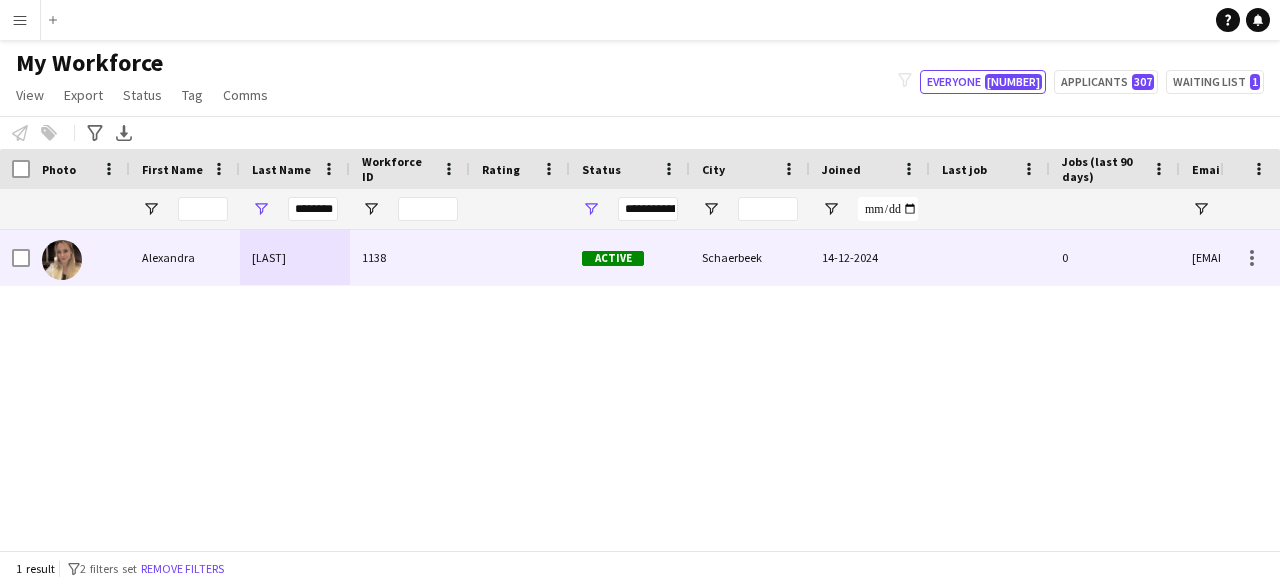 click on "1138" at bounding box center [410, 257] 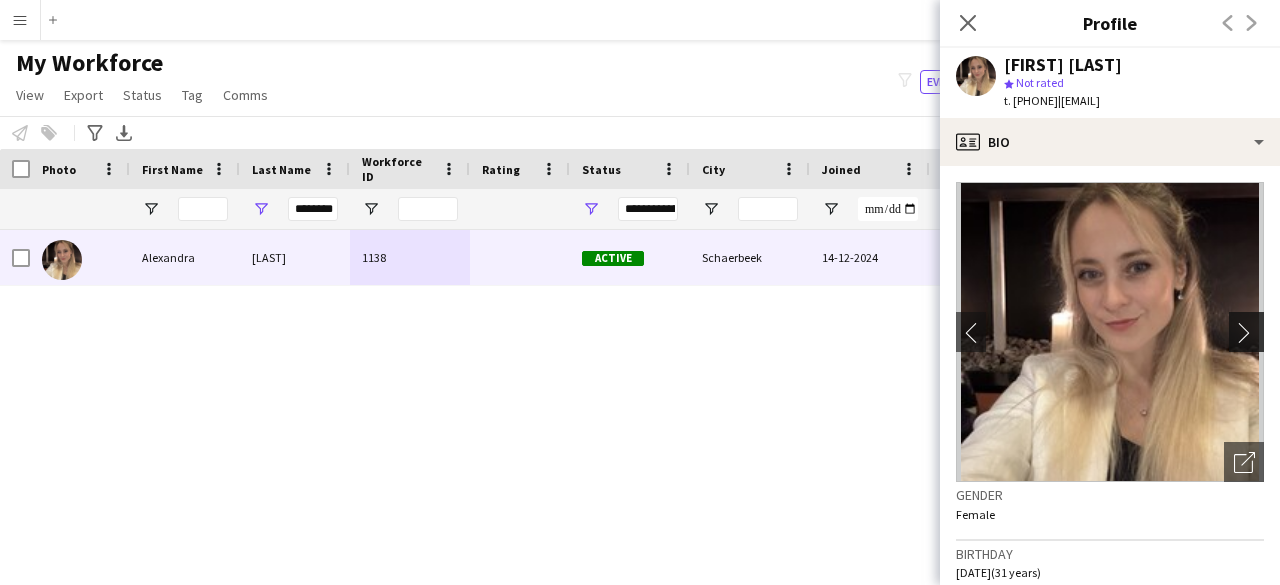 click on "chevron-right" 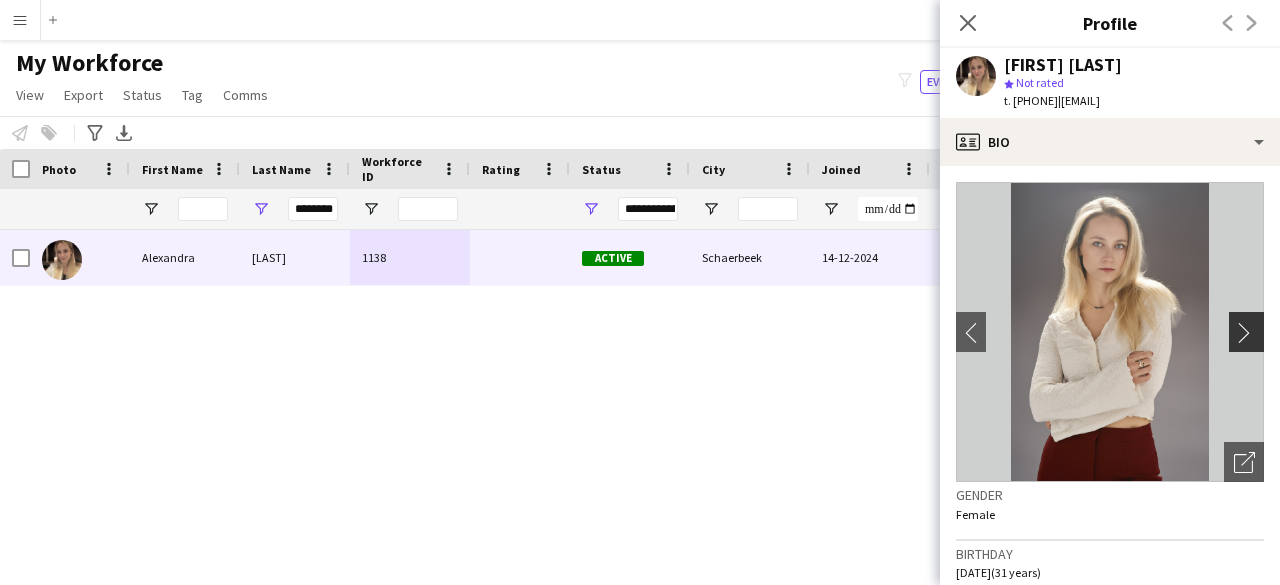 click on "chevron-right" 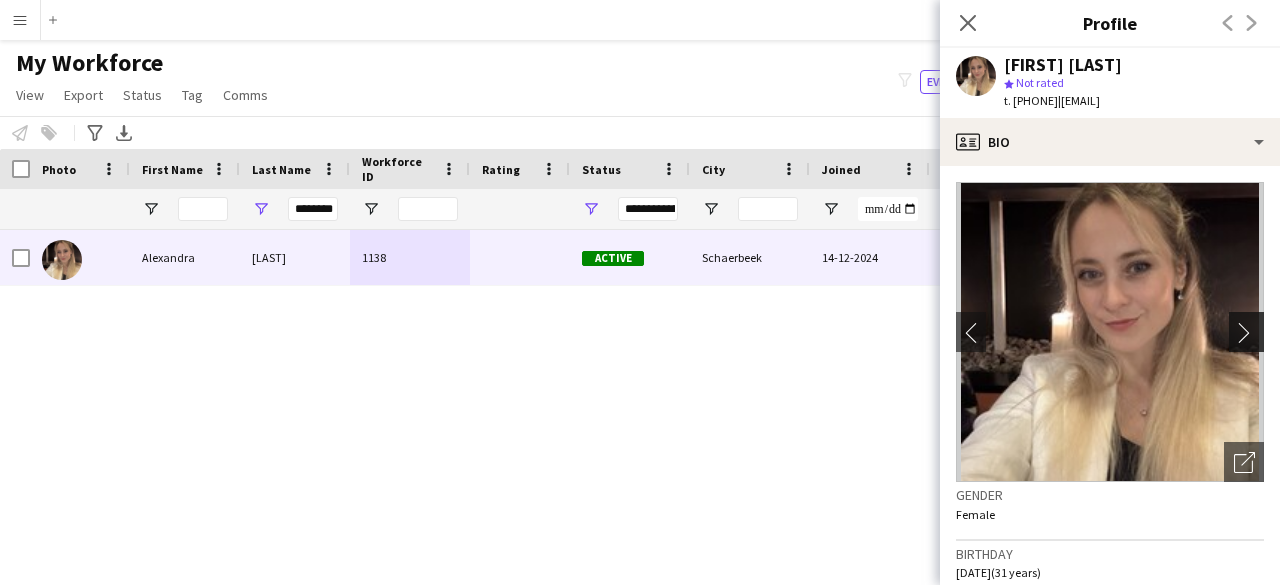 click on "chevron-right" 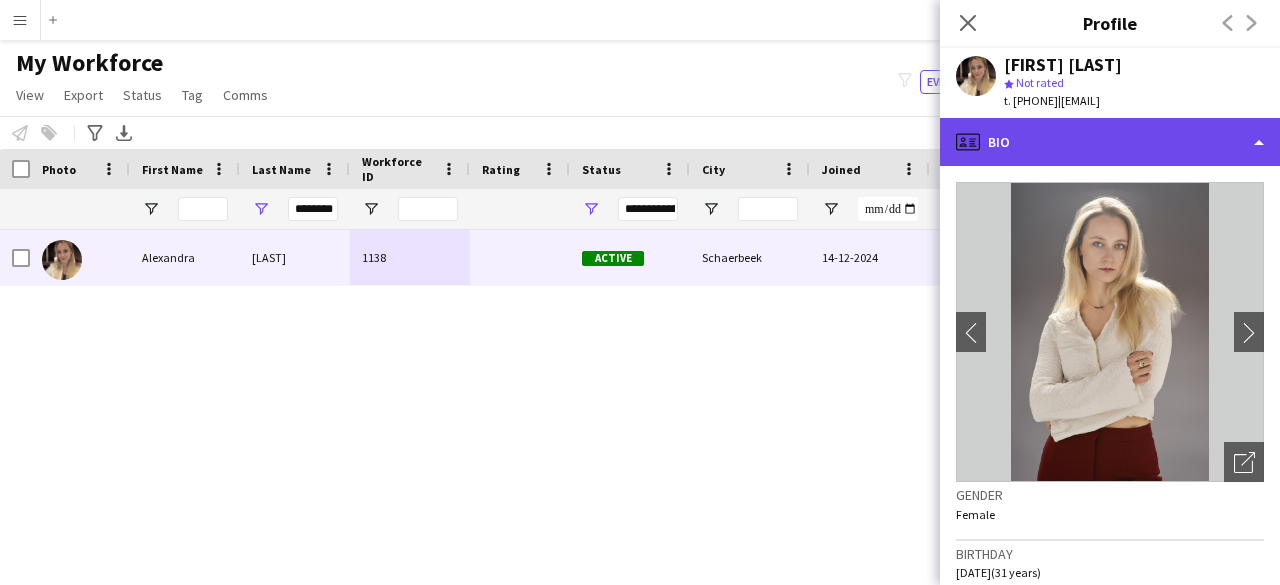 click on "profile
Bio" 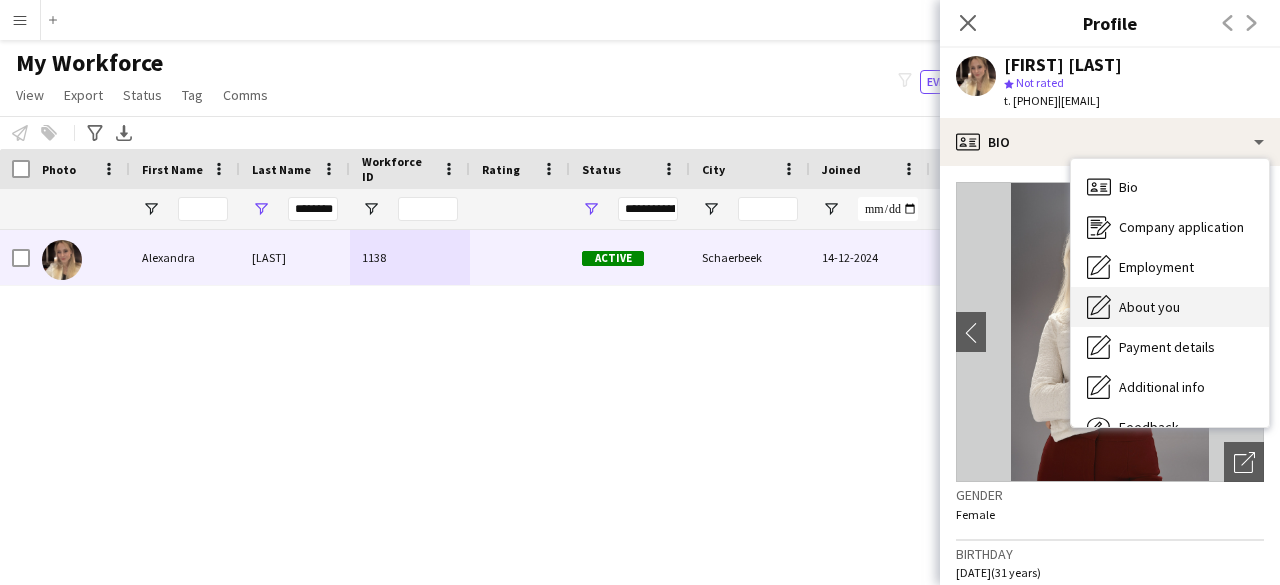 click on "About you
About you" at bounding box center [1170, 307] 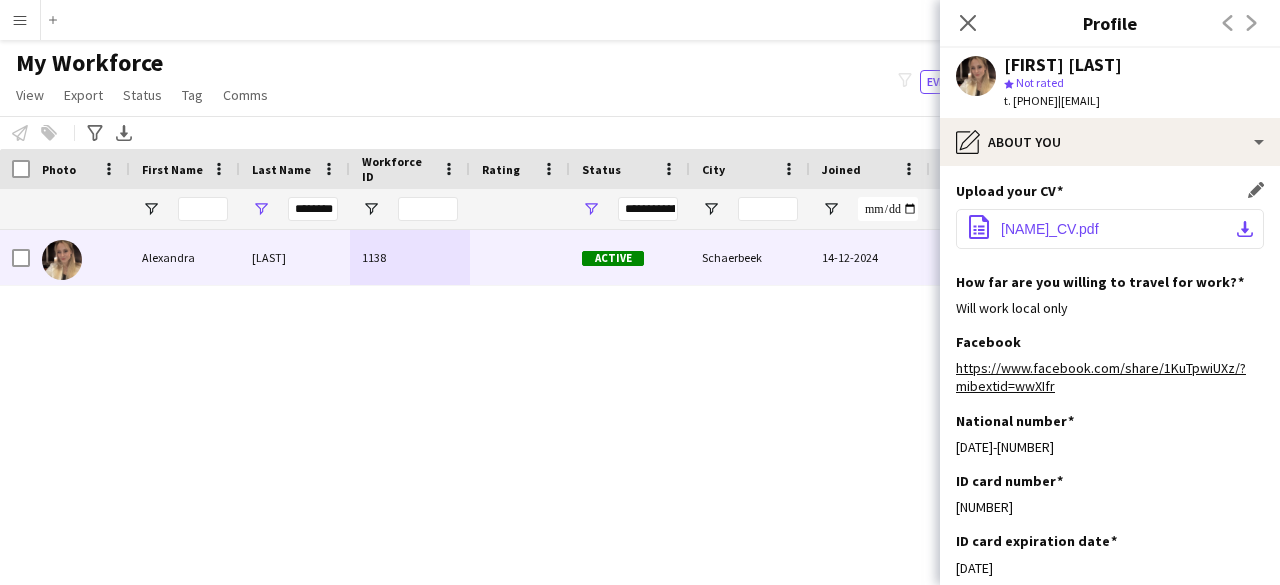 click on "[NAME]_CV.pdf" 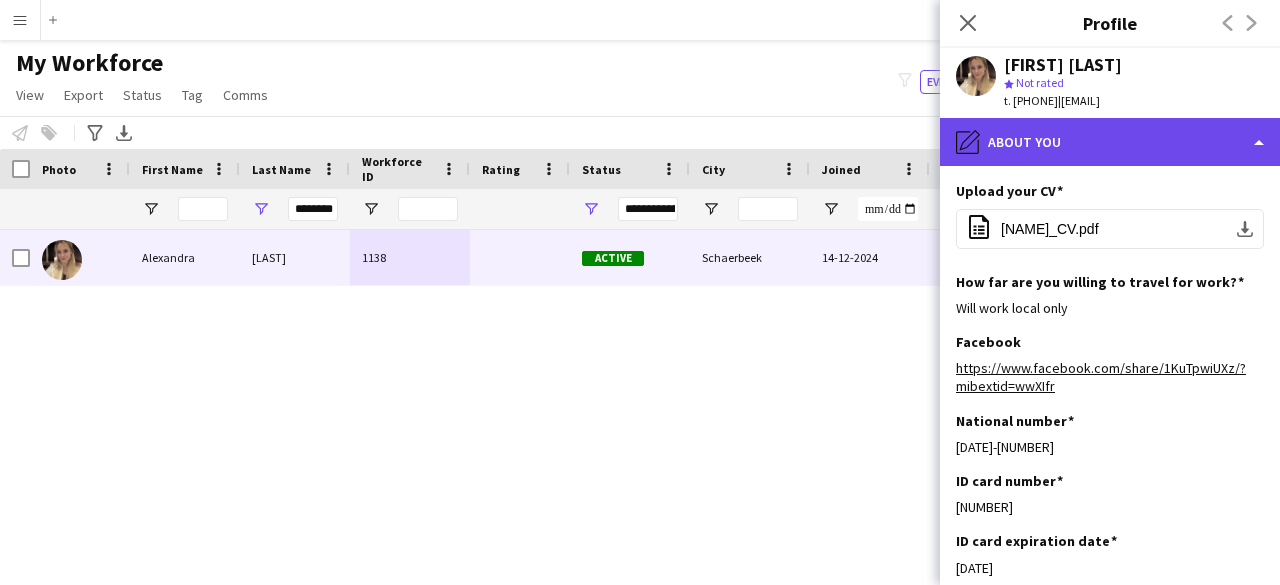 click on "pencil4
About you" 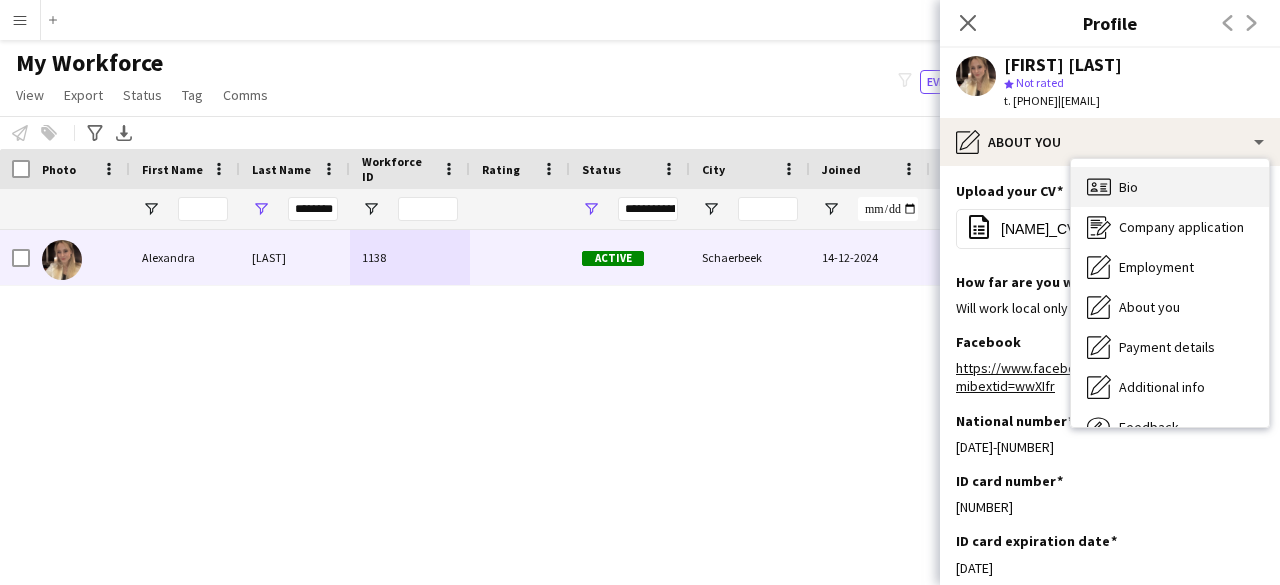 click on "Bio" 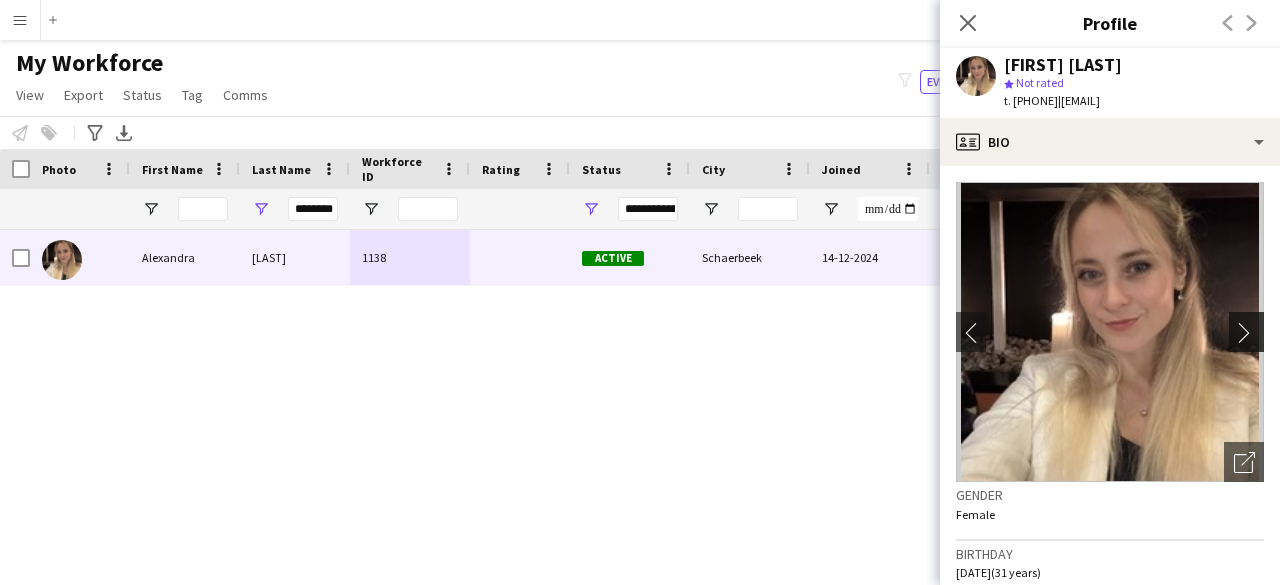 click on "chevron-right" 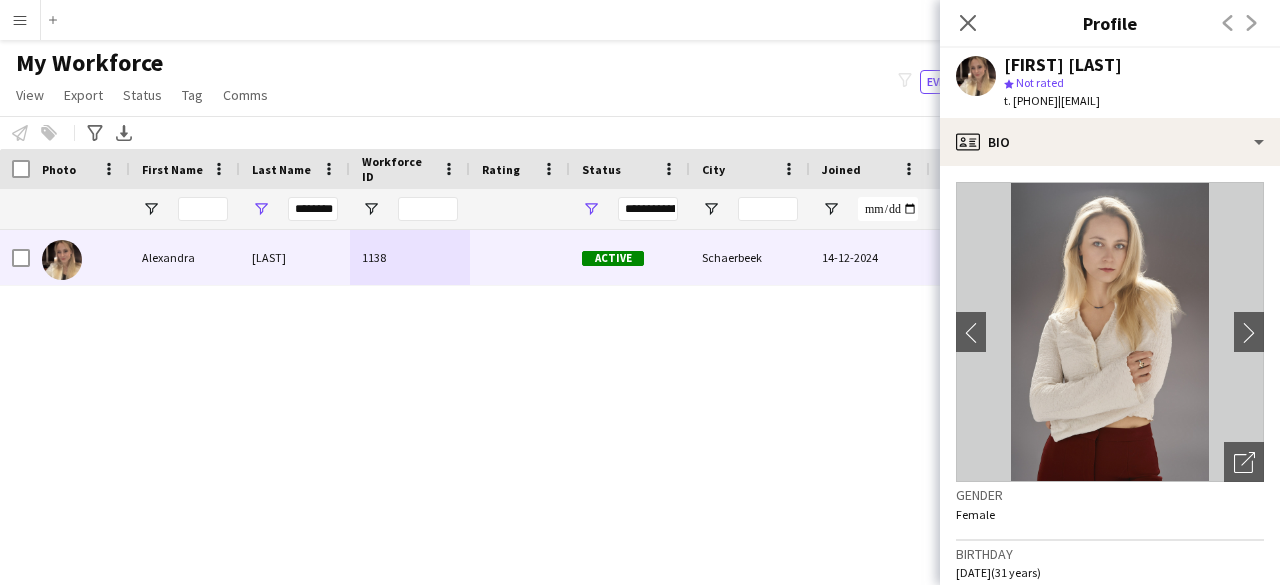 type 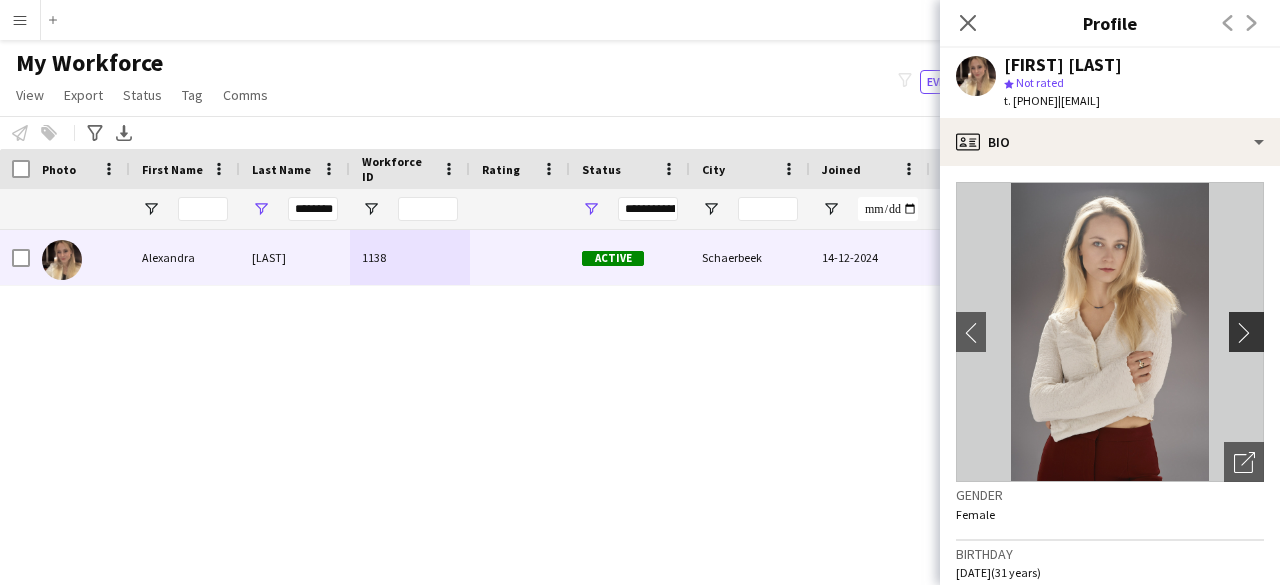 click on "chevron-right" 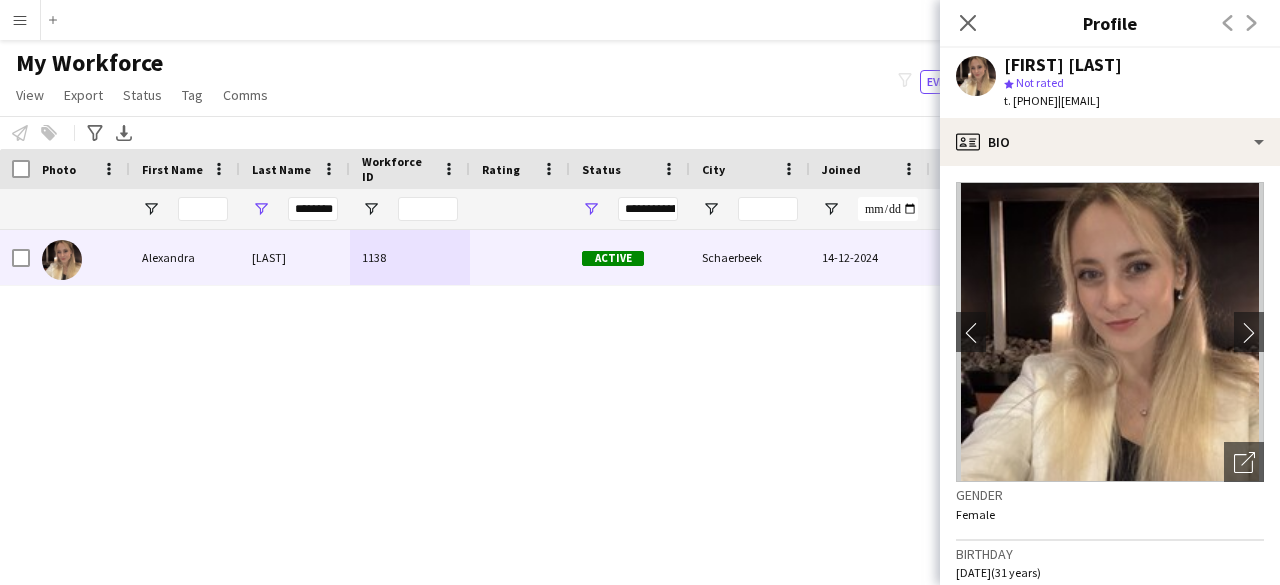 click on "[FIRST] [LAST] [NUMBER] [CITY] [DATE] [EMAIL]" at bounding box center (610, 382) 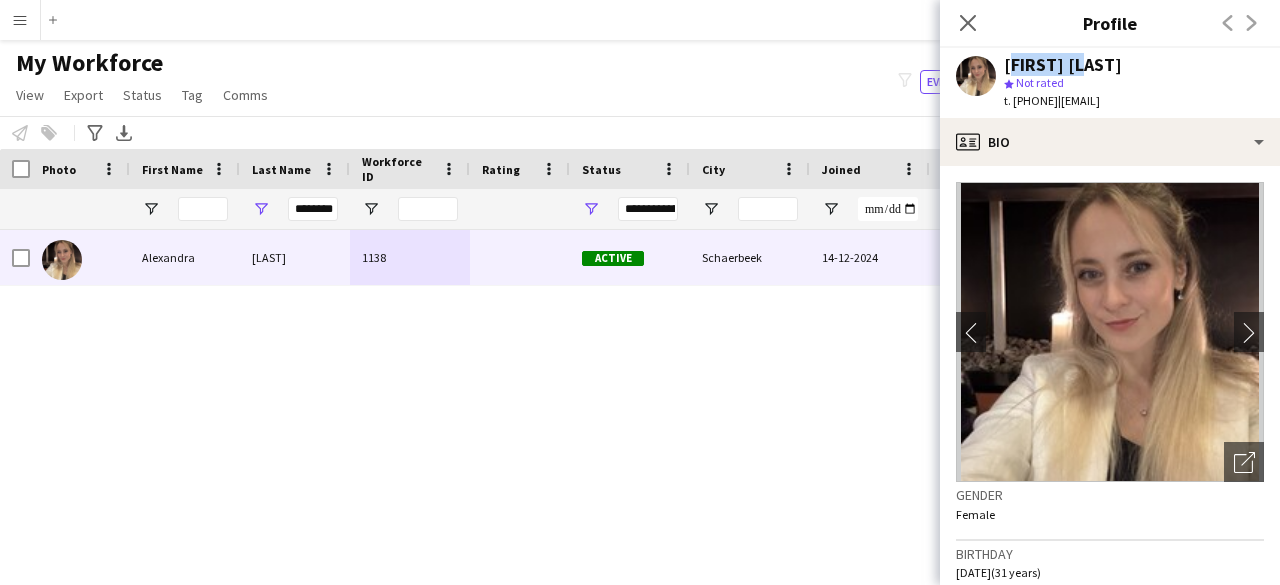 drag, startPoint x: 1004, startPoint y: 69, endPoint x: 1080, endPoint y: 63, distance: 76.23647 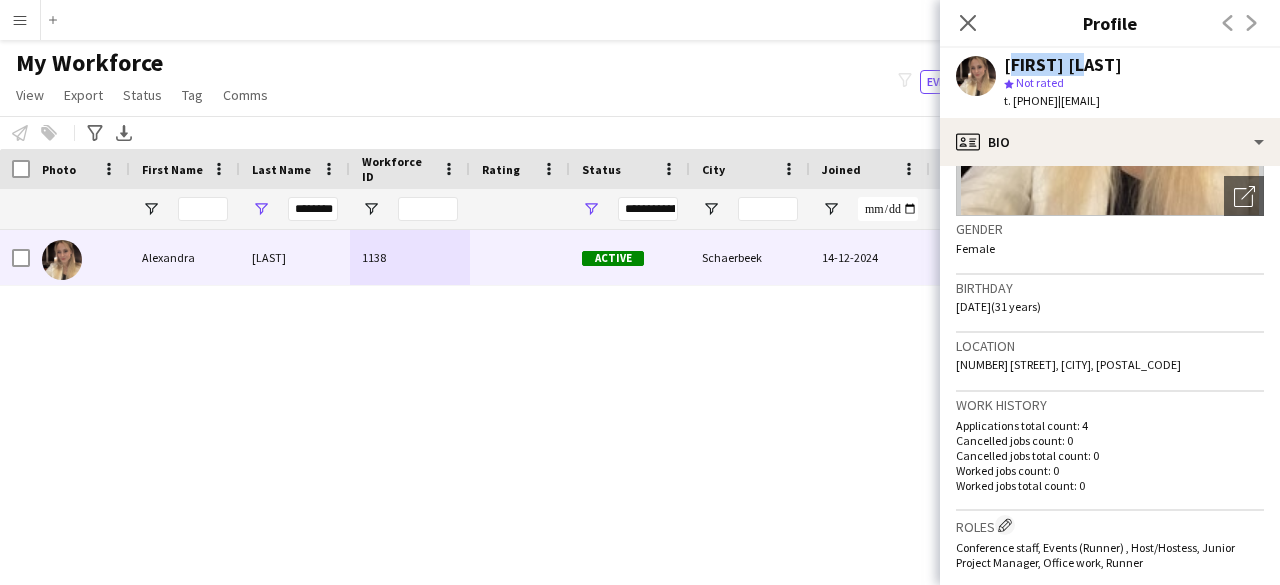 scroll, scrollTop: 34, scrollLeft: 0, axis: vertical 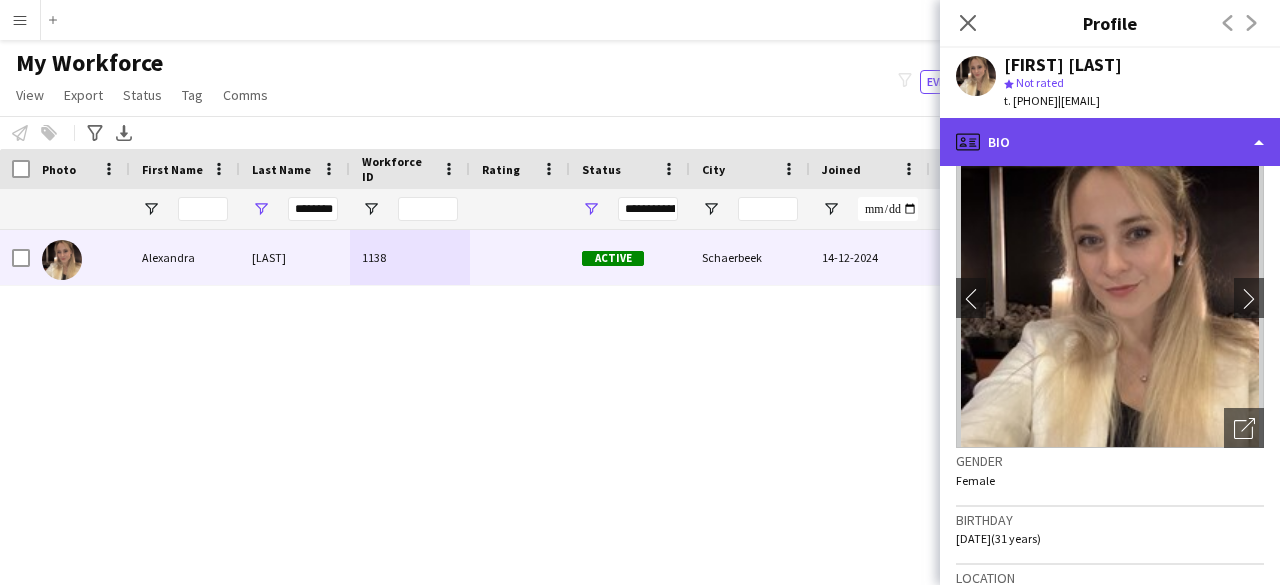 click on "profile
Bio" 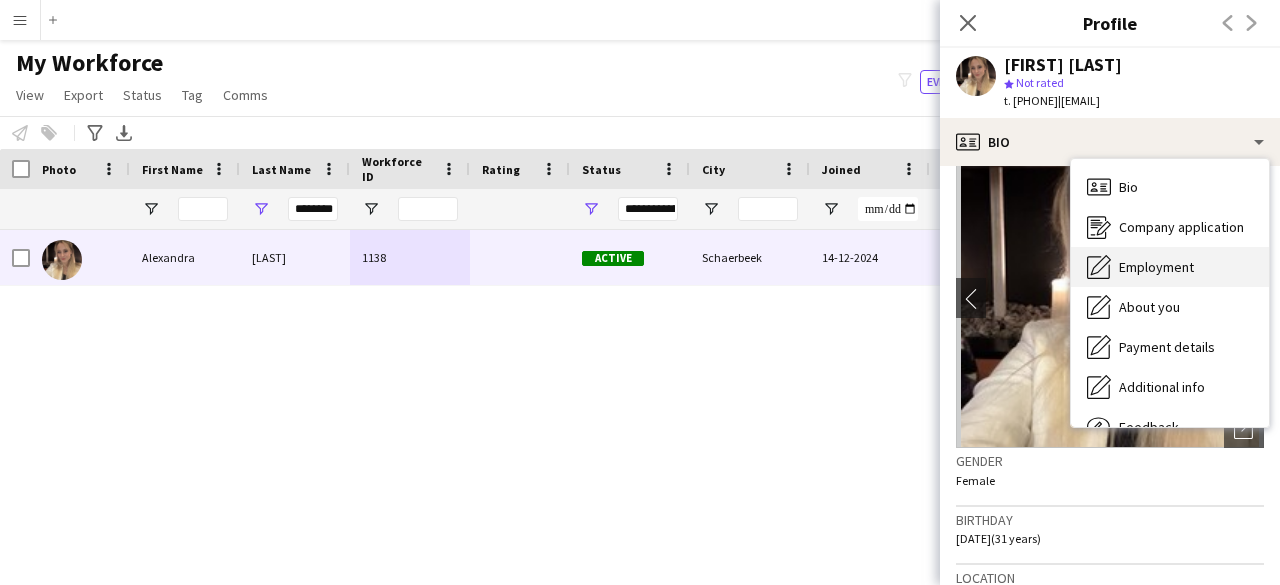 click on "Employment" at bounding box center [1156, 267] 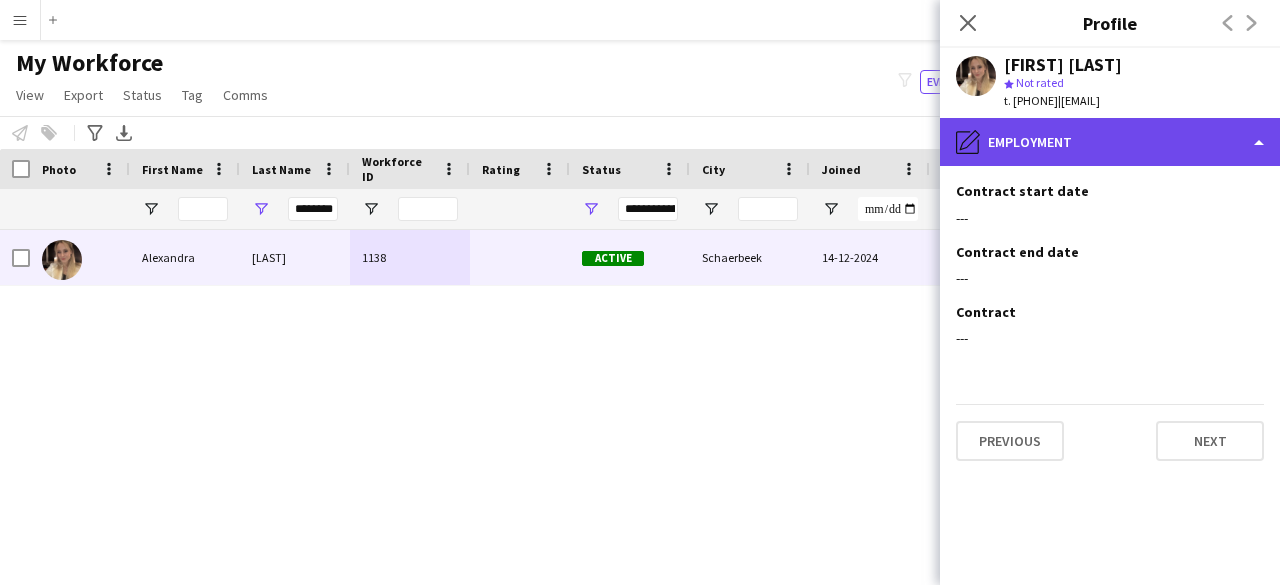 click on "pencil4
Employment" 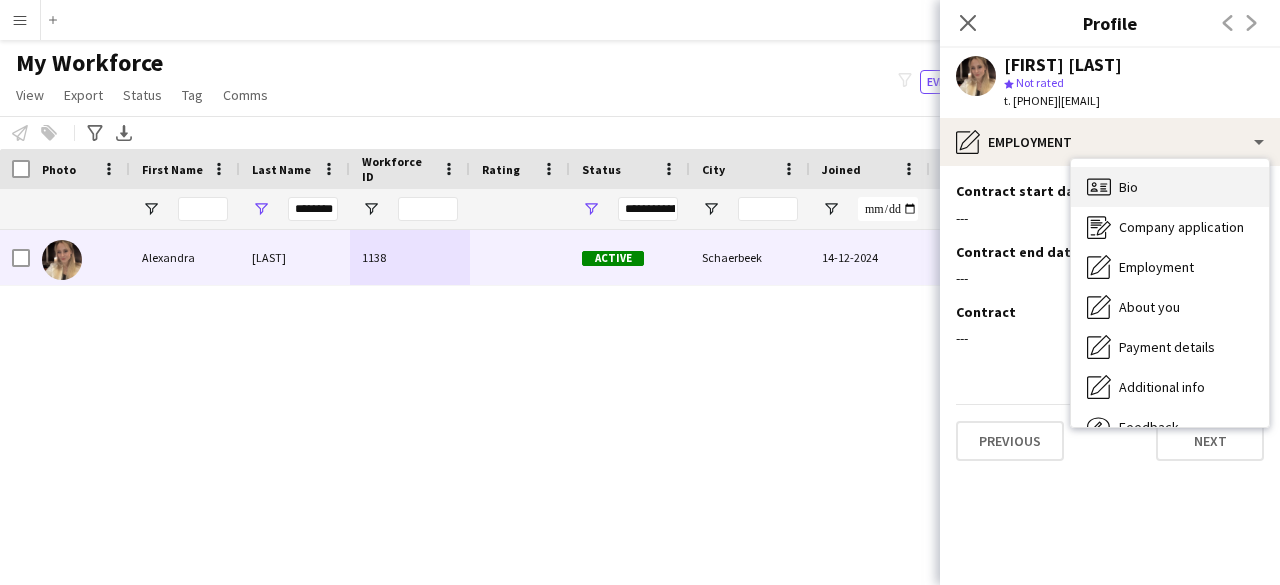 click on "Bio
Bio" at bounding box center (1170, 187) 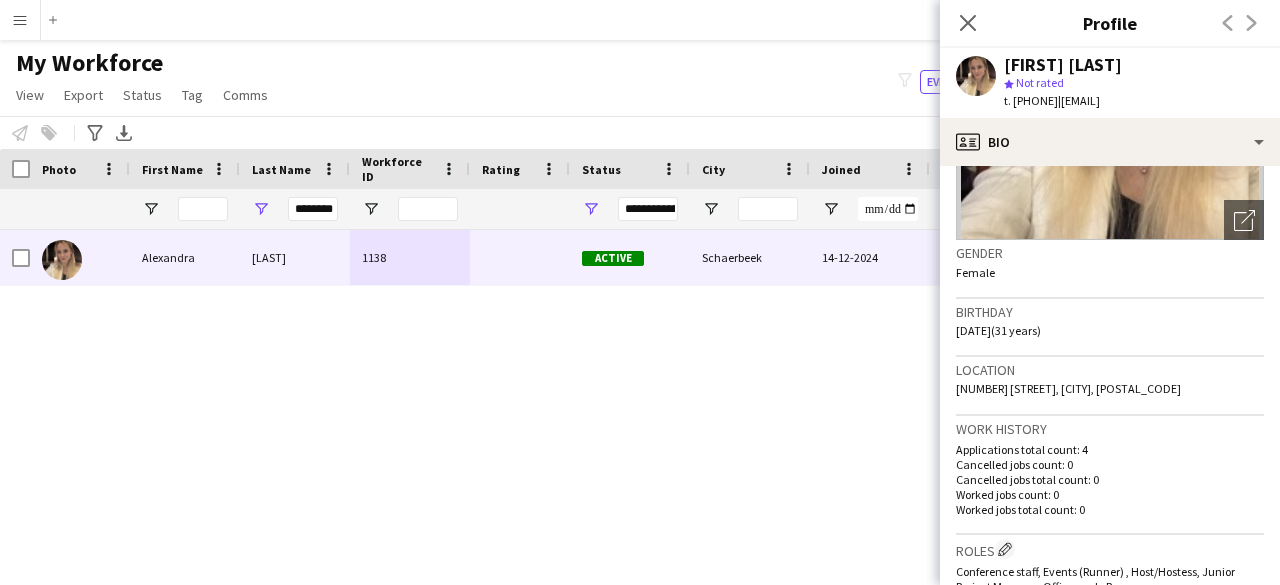 scroll, scrollTop: 300, scrollLeft: 0, axis: vertical 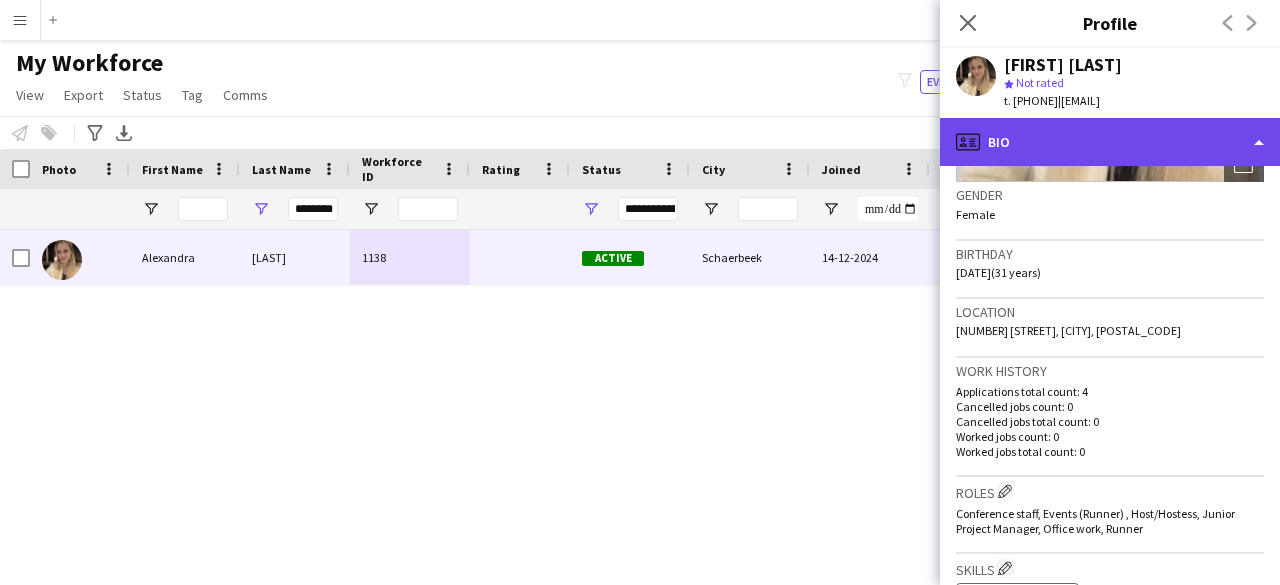 click on "profile
Bio" 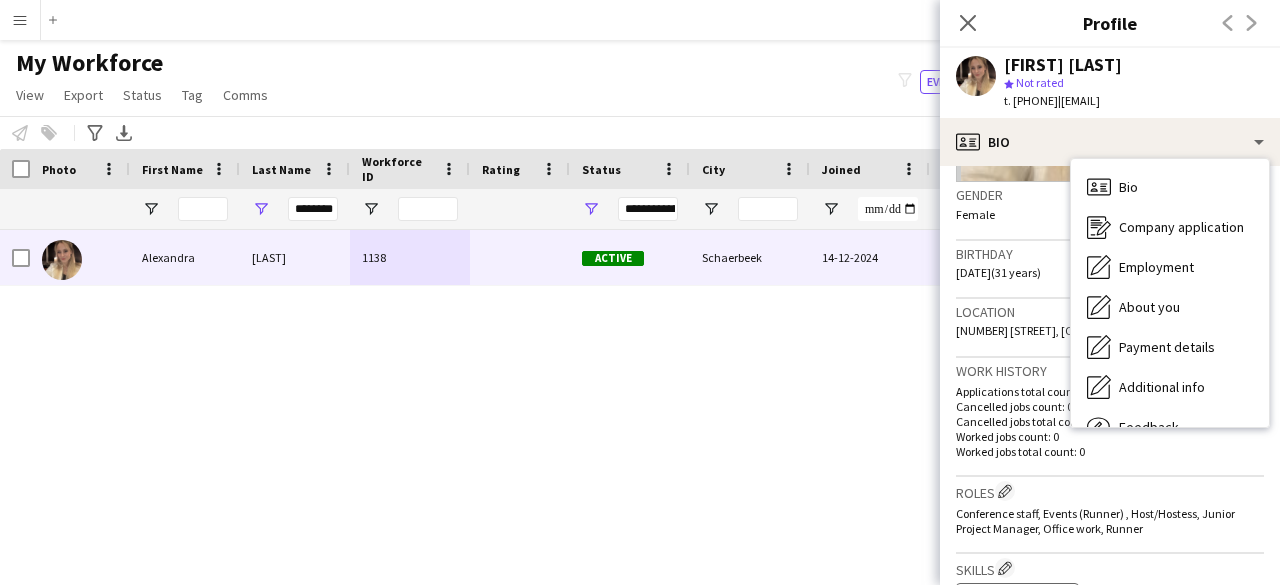 click on "[FIRST] [LAST] [NUMBER] [CITY] [DATE] [EMAIL]" at bounding box center (610, 382) 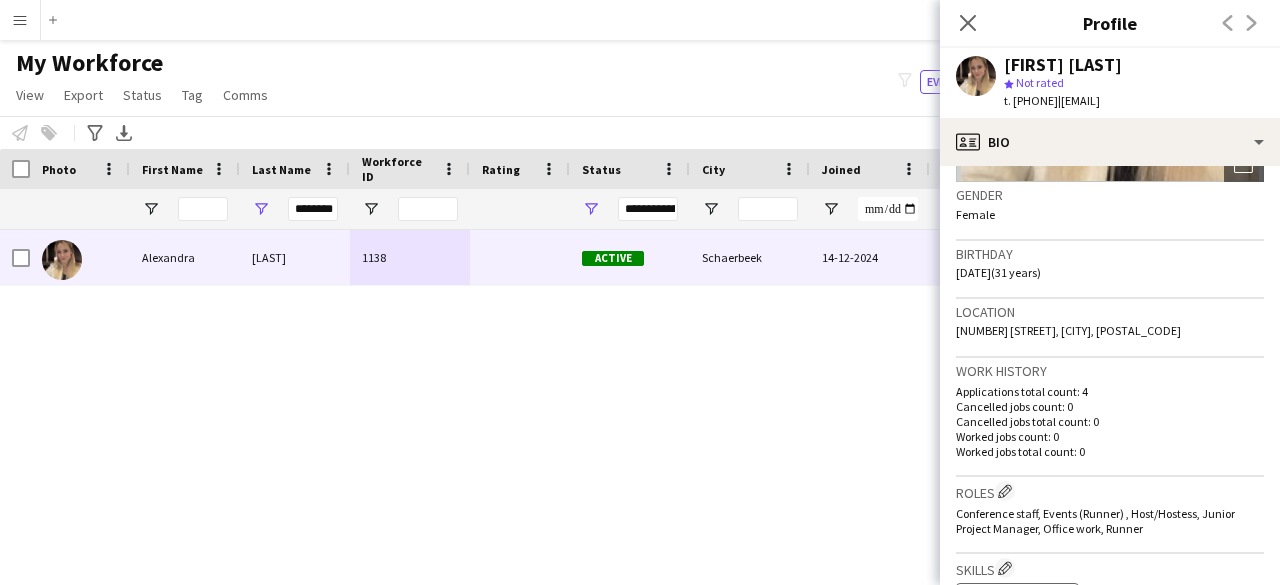 click on "[FIRST] [LAST] [NUMBER] [CITY] [DATE] [EMAIL]" at bounding box center (610, 382) 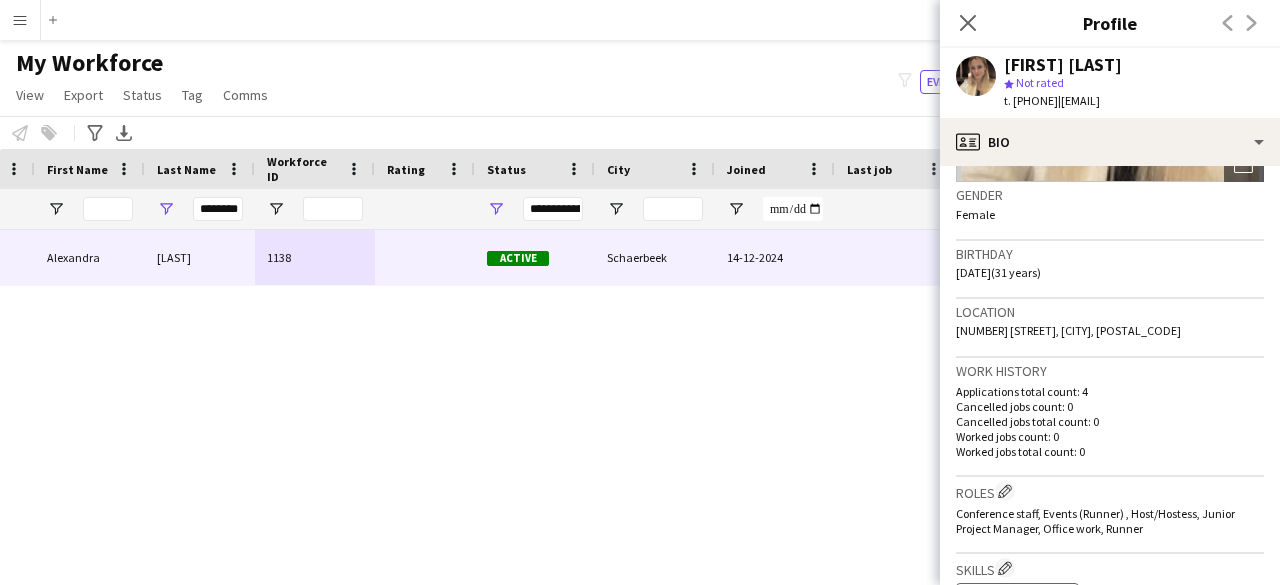 scroll, scrollTop: 0, scrollLeft: 162, axis: horizontal 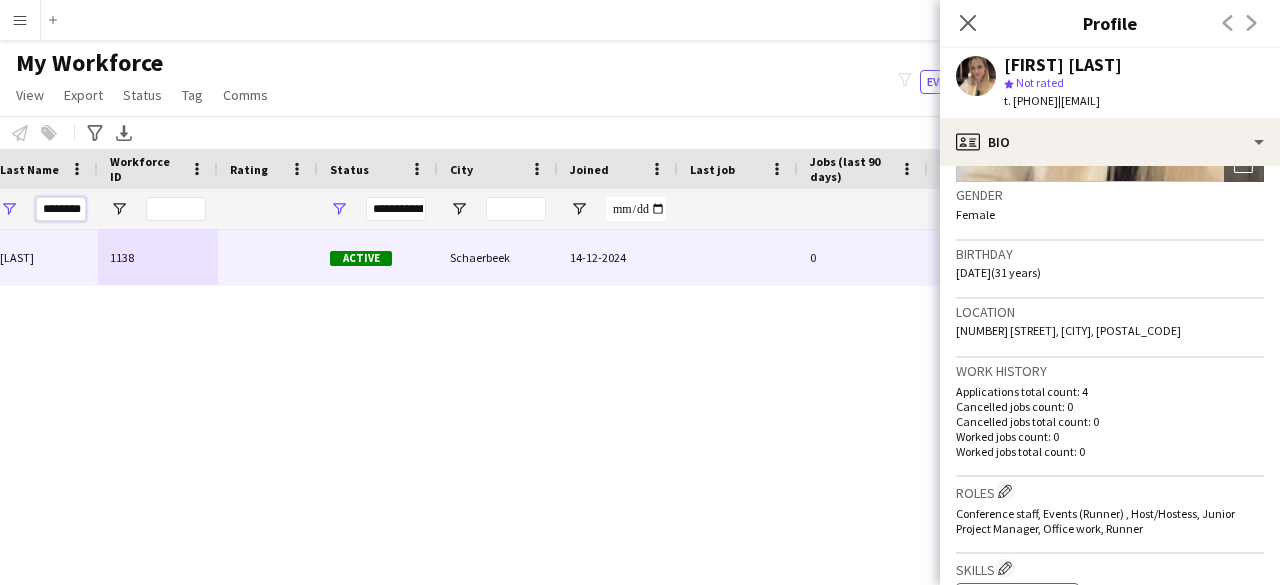 drag, startPoint x: 35, startPoint y: 203, endPoint x: 178, endPoint y: 213, distance: 143.34923 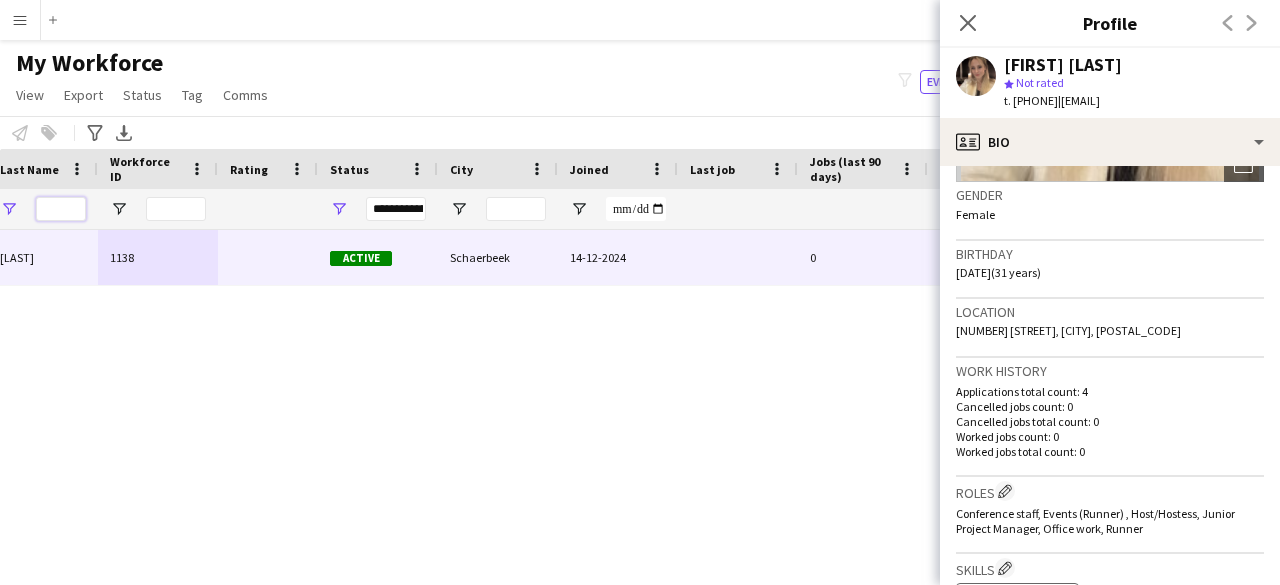 scroll, scrollTop: 0, scrollLeft: 0, axis: both 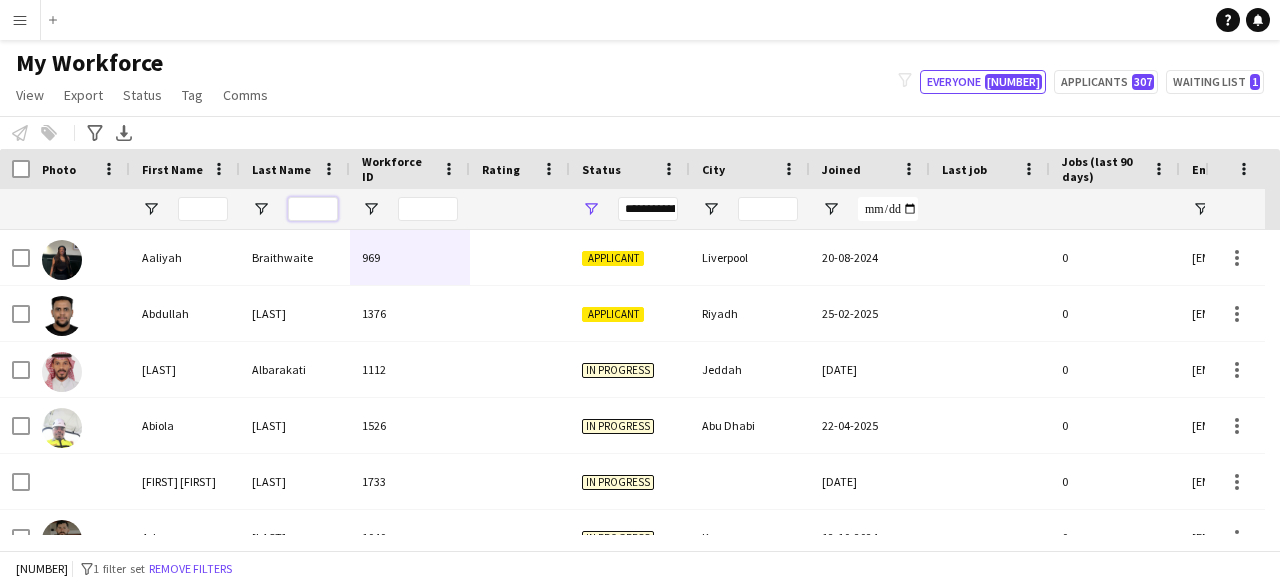 type 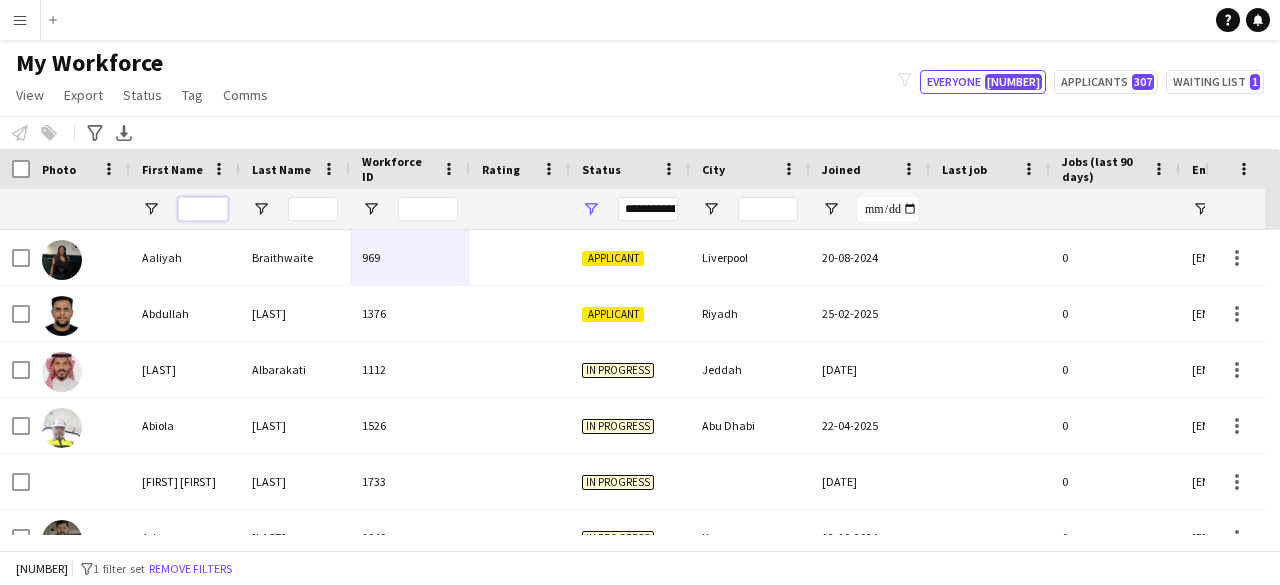 click at bounding box center (203, 209) 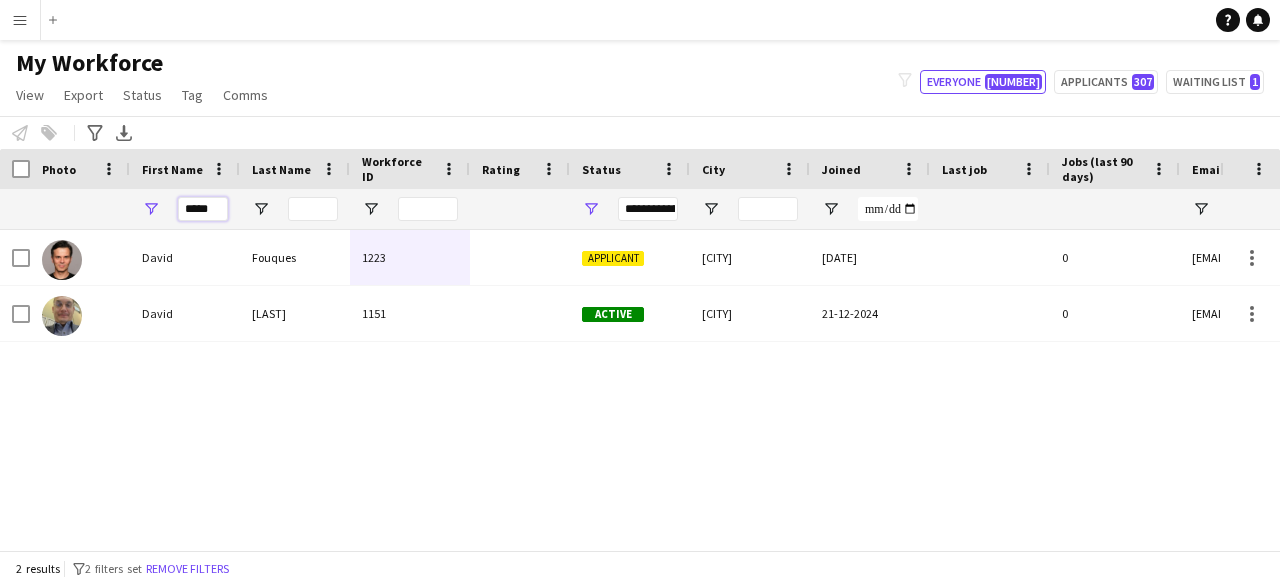 type on "*****" 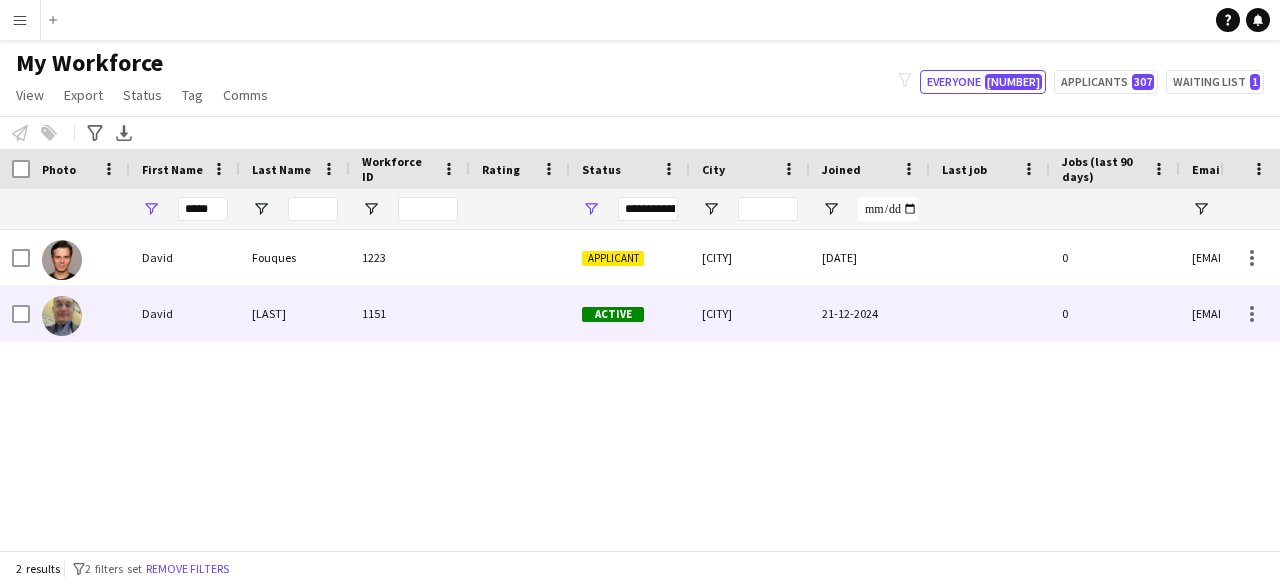 click on "[LAST]" at bounding box center [295, 313] 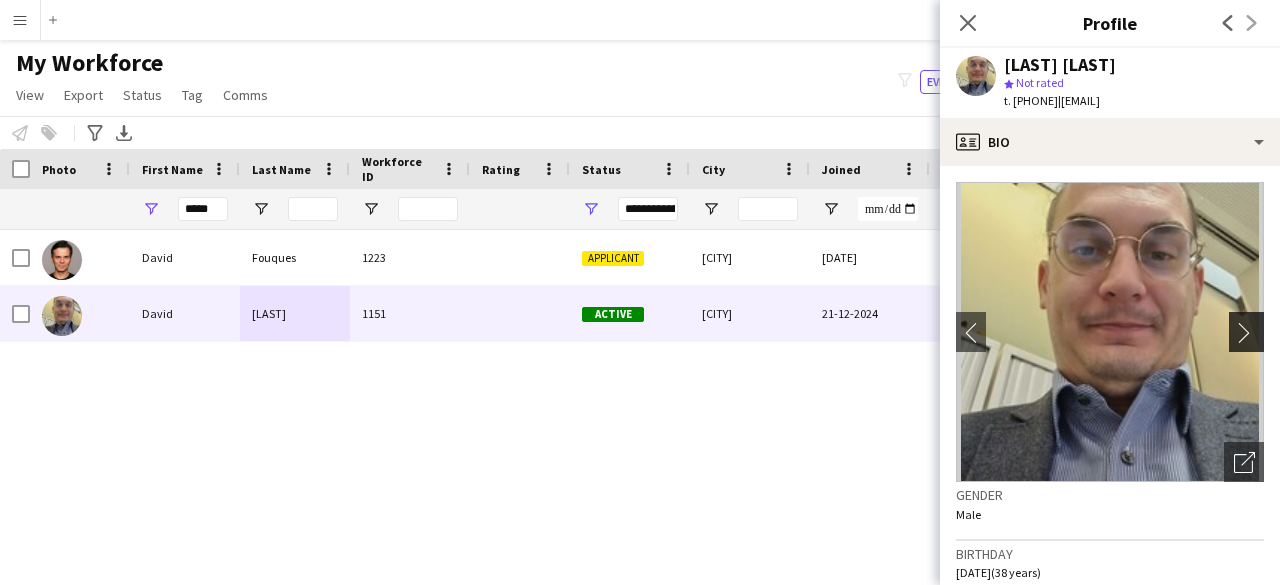 click on "chevron-right" 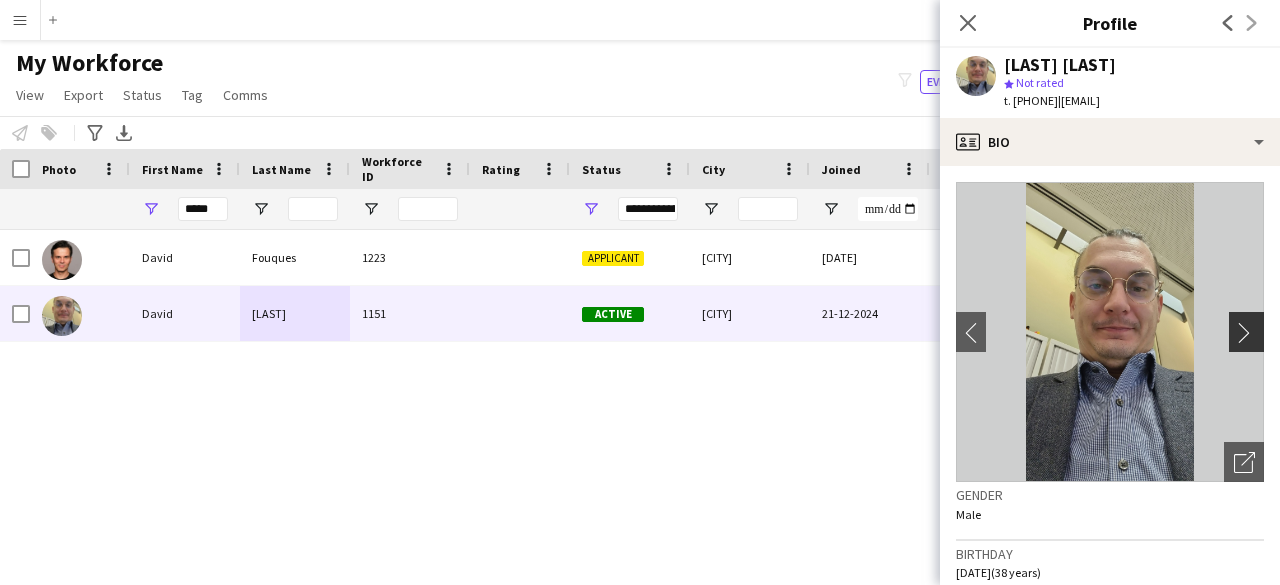 click on "chevron-right" 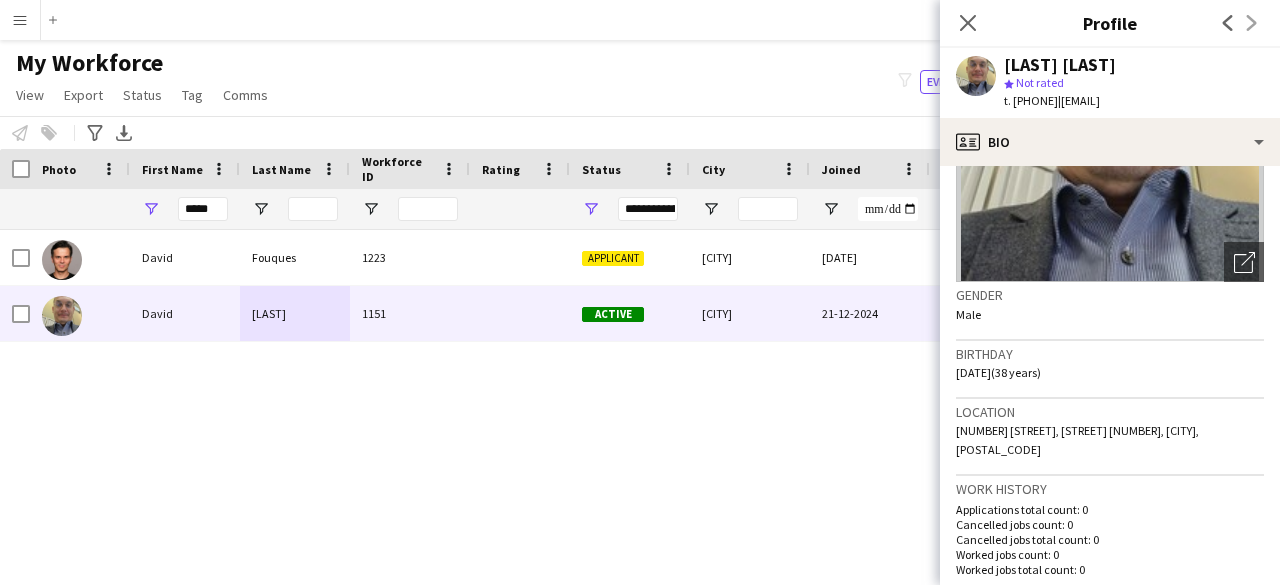 scroll, scrollTop: 0, scrollLeft: 0, axis: both 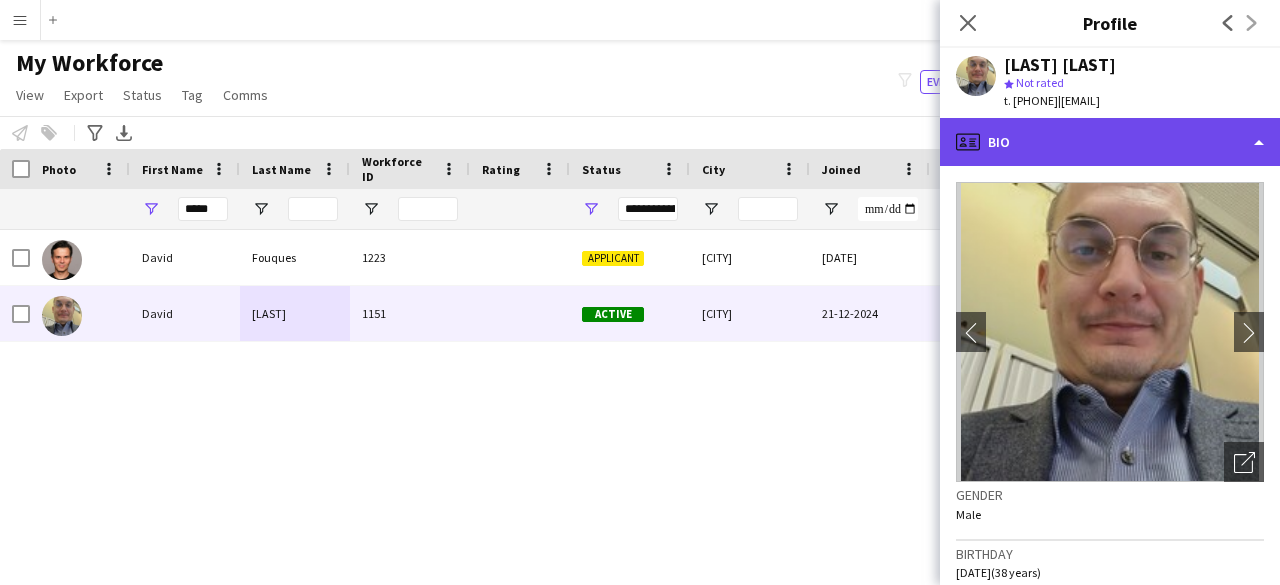 click on "profile
Bio" 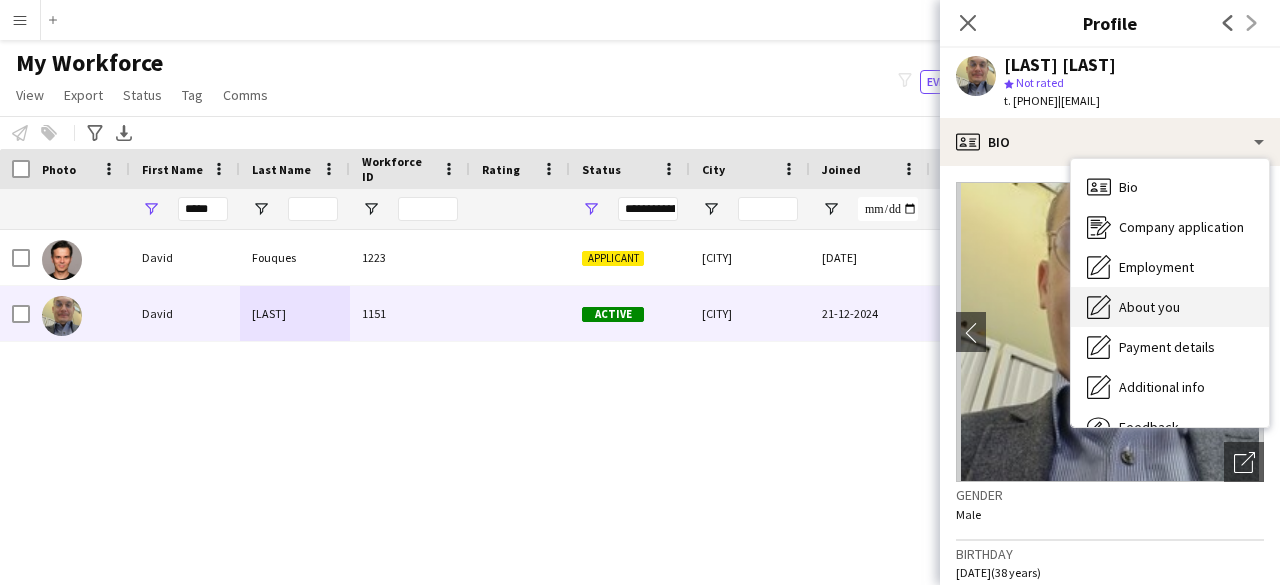 click on "About you" at bounding box center (1149, 307) 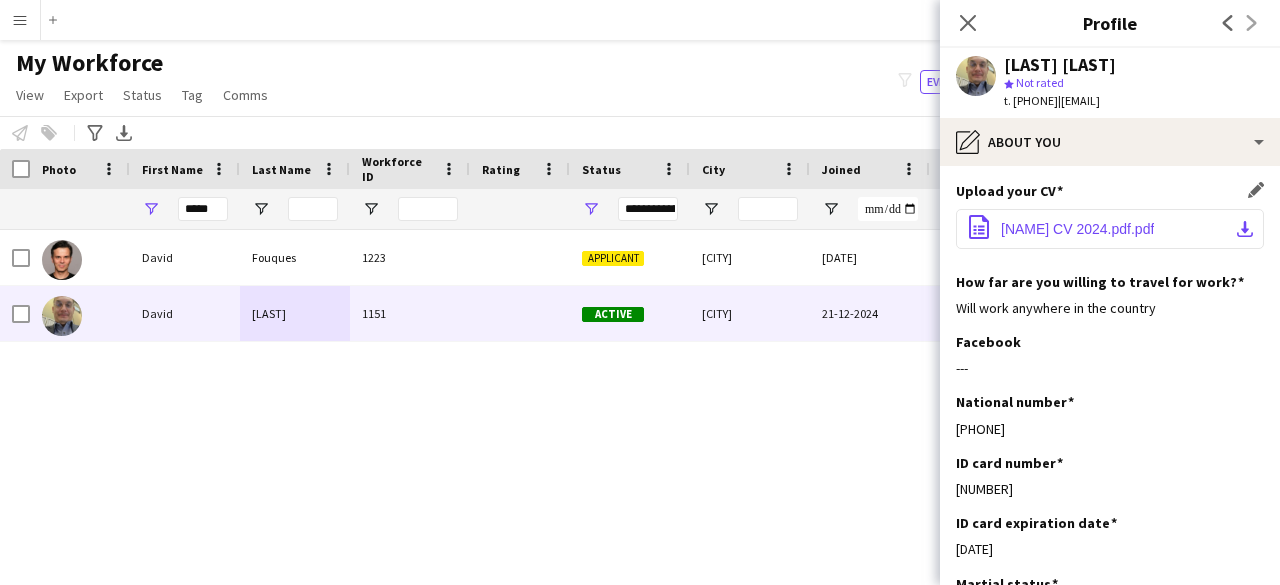 click on "[NAME] CV 2024.pdf.pdf" 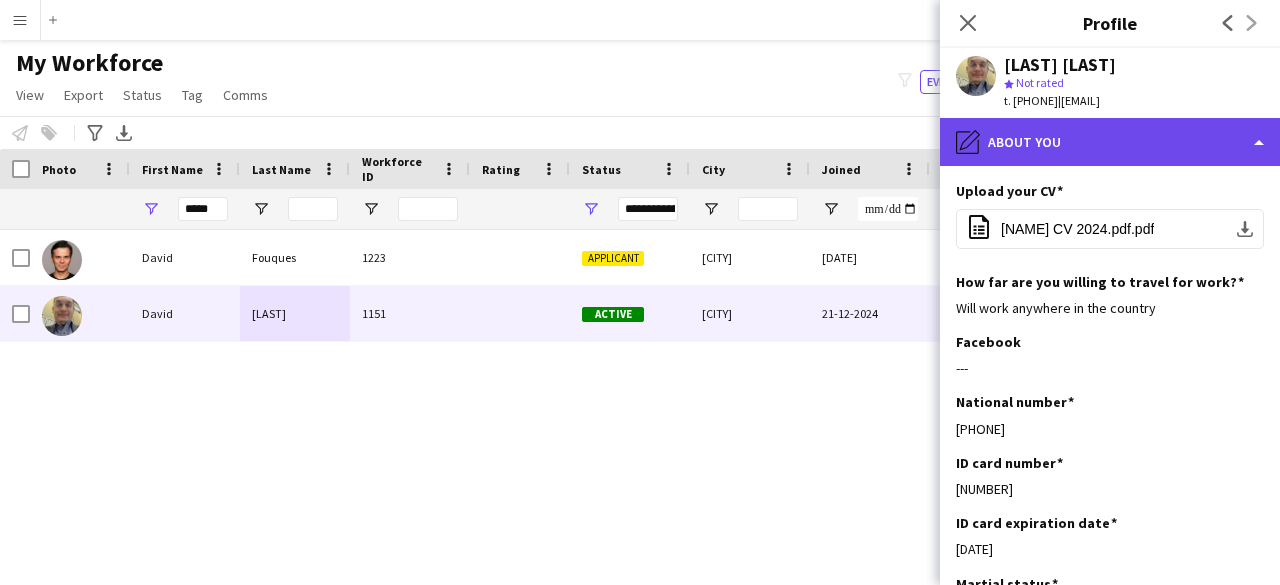 click on "pencil4
About you" 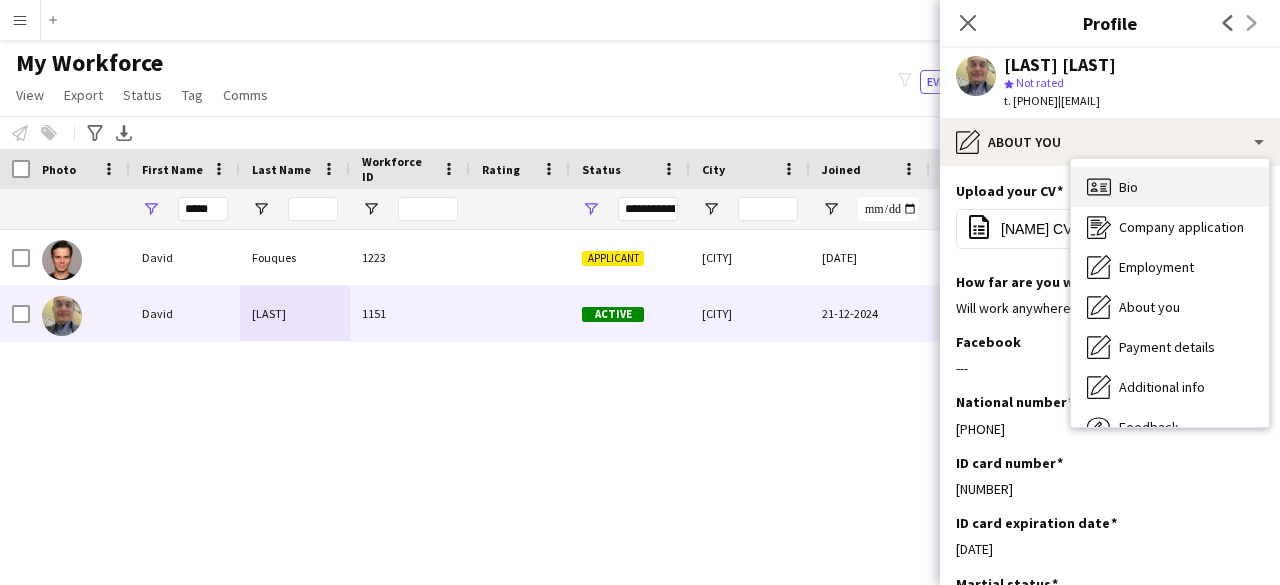 click on "Bio" at bounding box center (1128, 187) 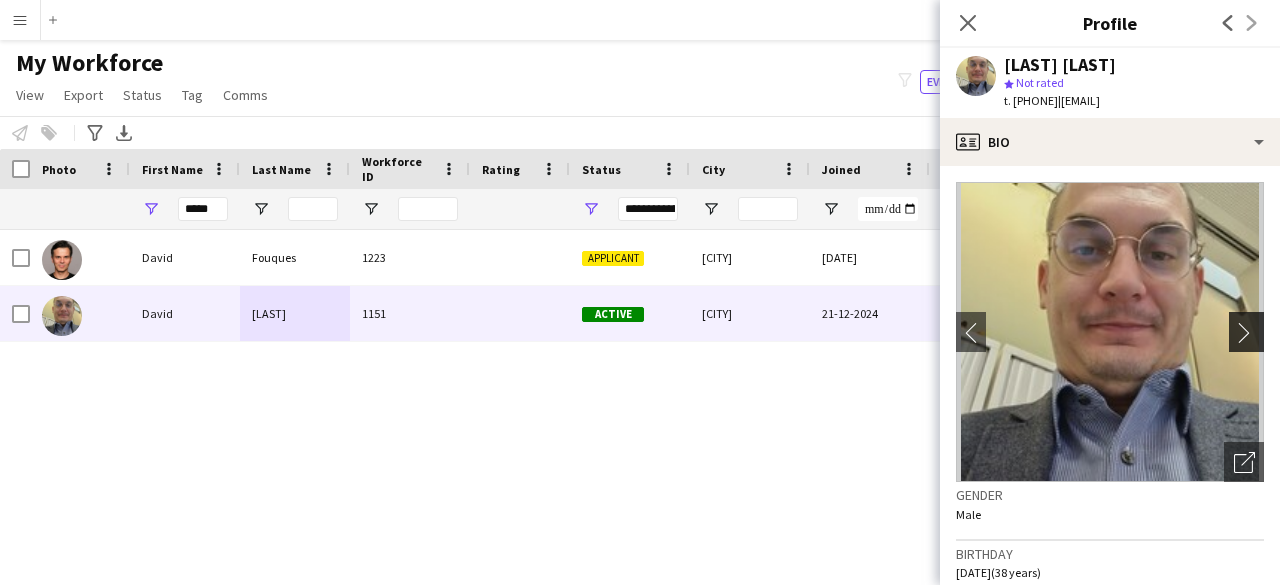 click on "chevron-right" 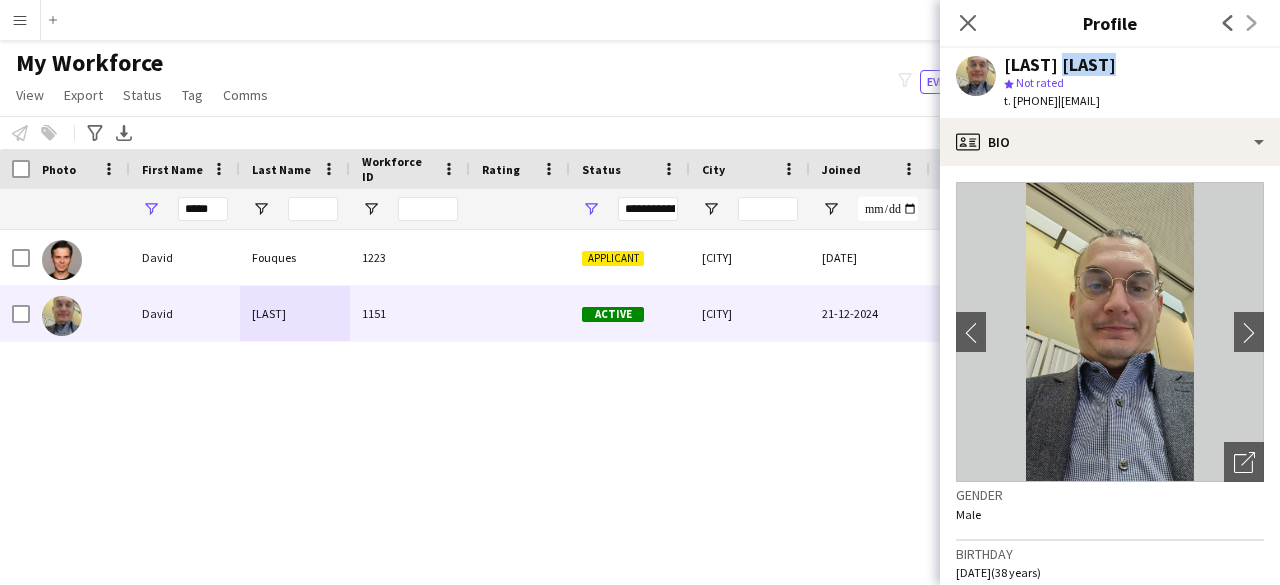 drag, startPoint x: 1056, startPoint y: 61, endPoint x: 1108, endPoint y: 60, distance: 52.009613 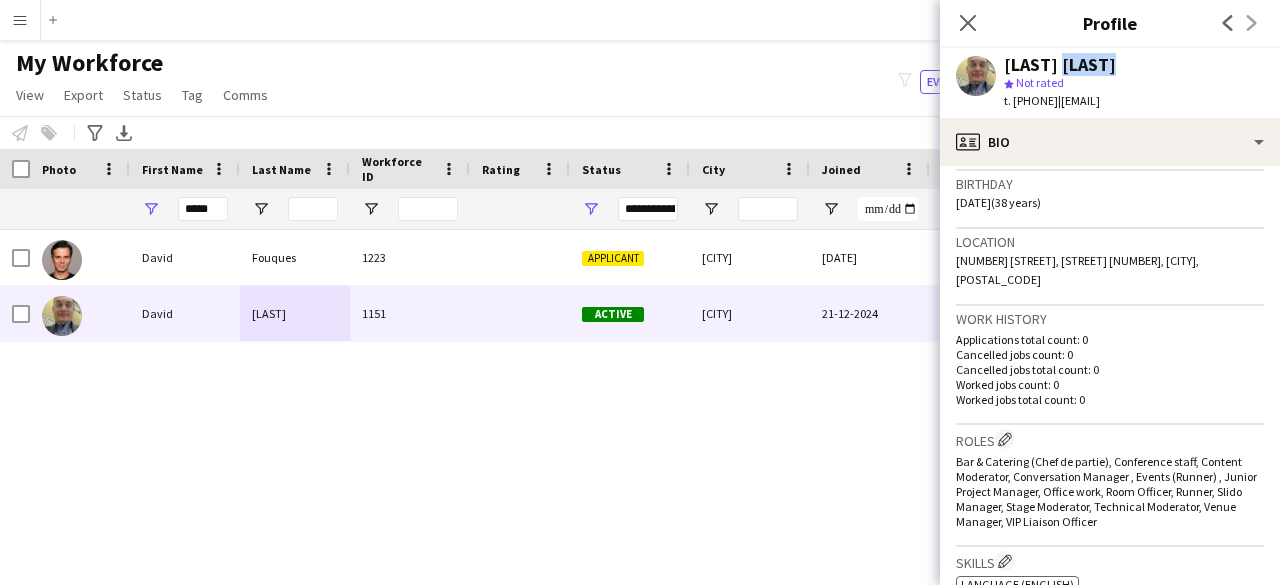 scroll, scrollTop: 400, scrollLeft: 0, axis: vertical 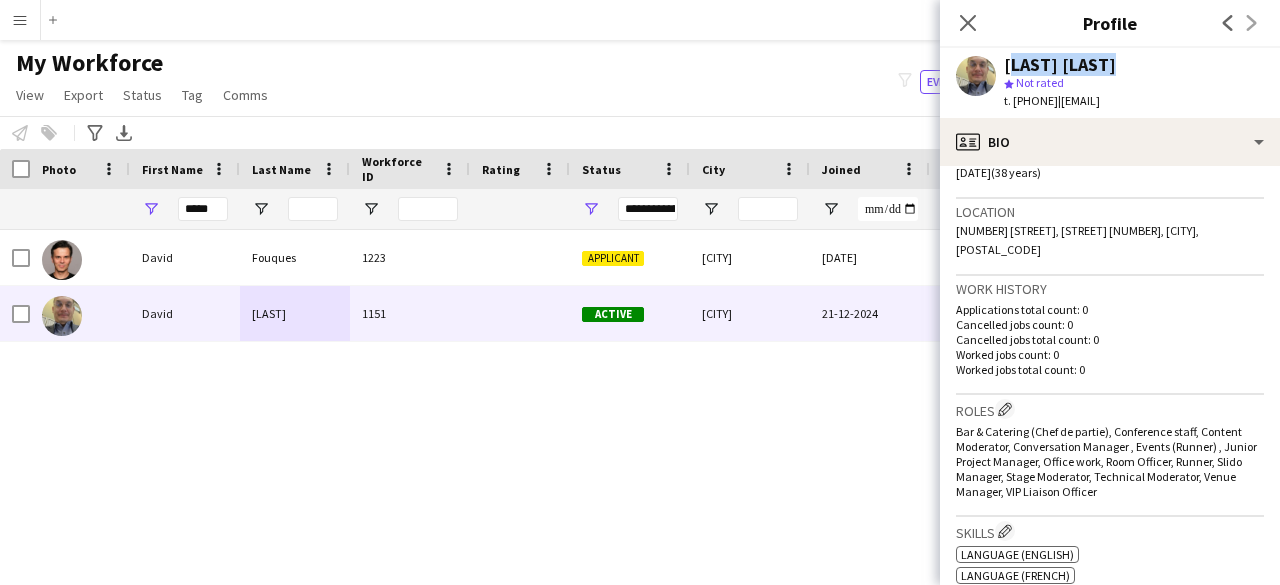 drag, startPoint x: 1007, startPoint y: 62, endPoint x: 1113, endPoint y: 48, distance: 106.92053 